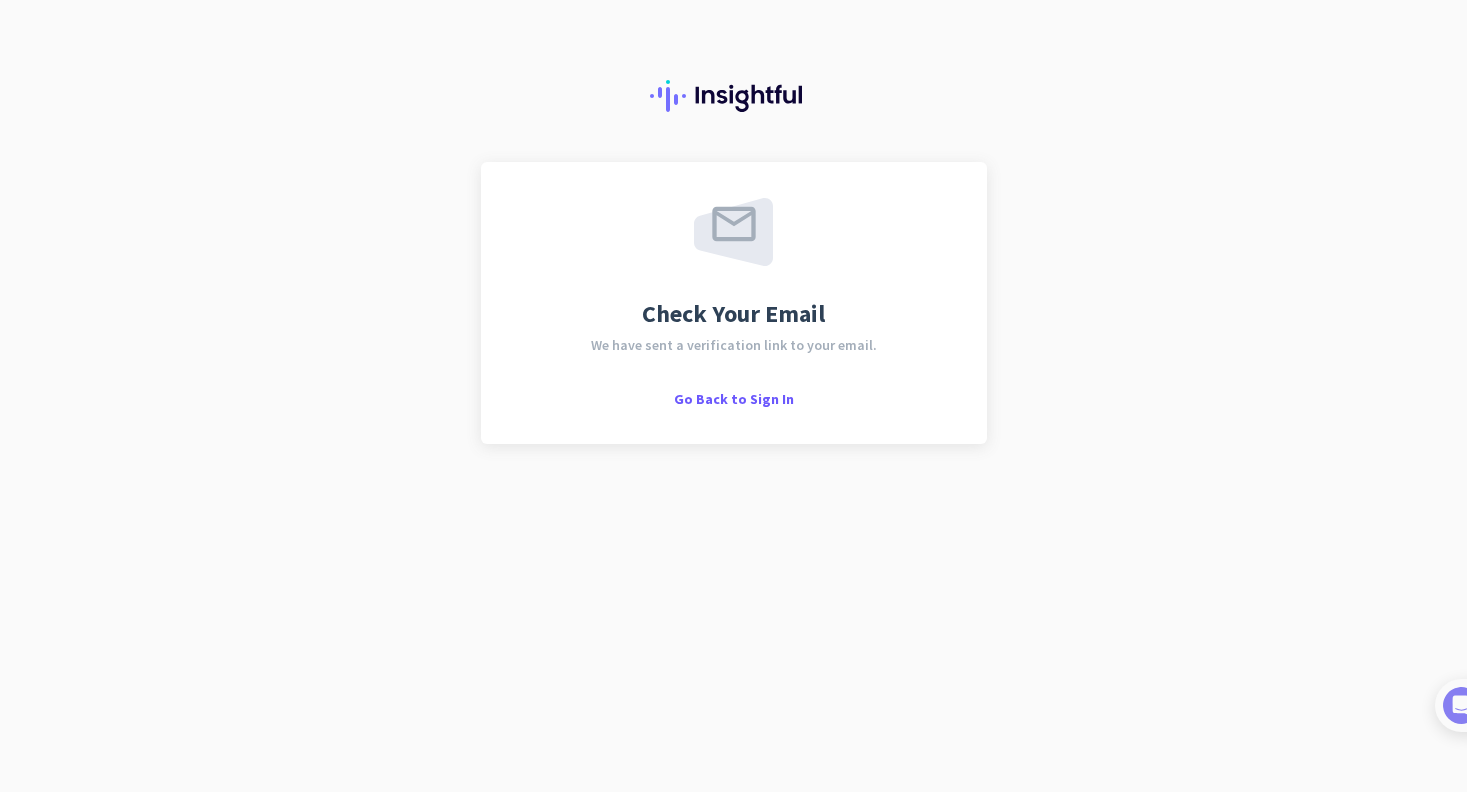 scroll, scrollTop: 0, scrollLeft: 0, axis: both 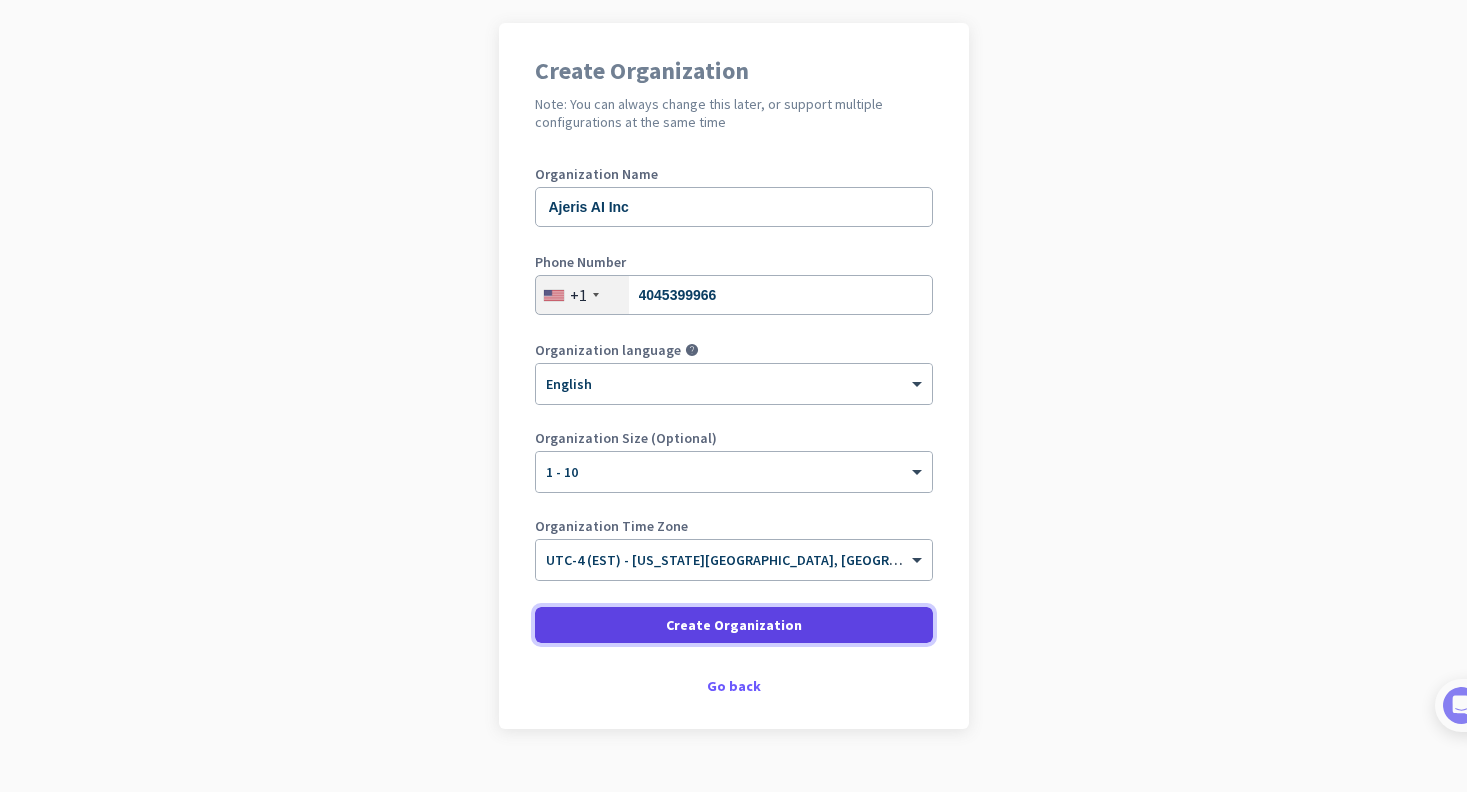 click on "Create Organization" 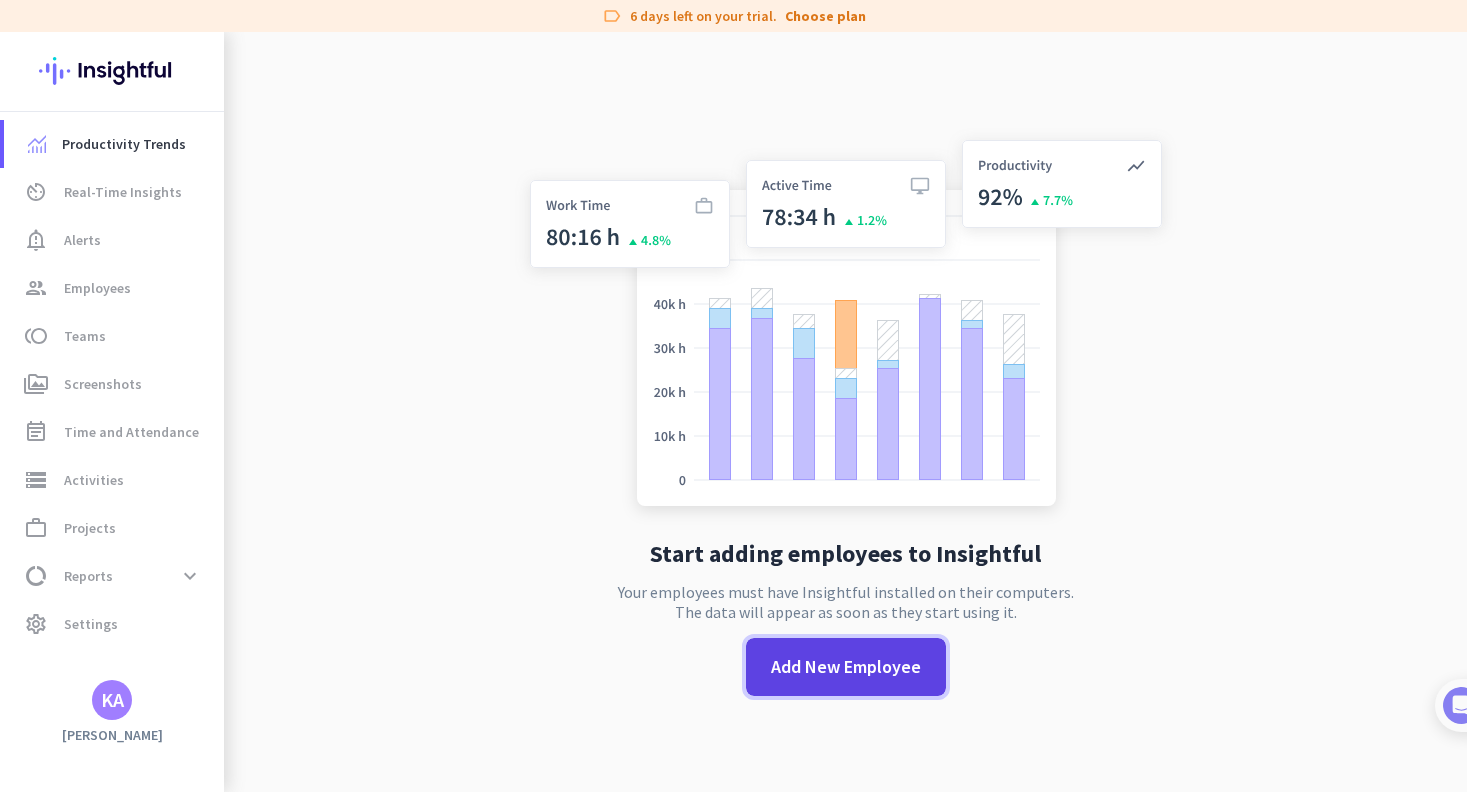 click on "Add New Employee" 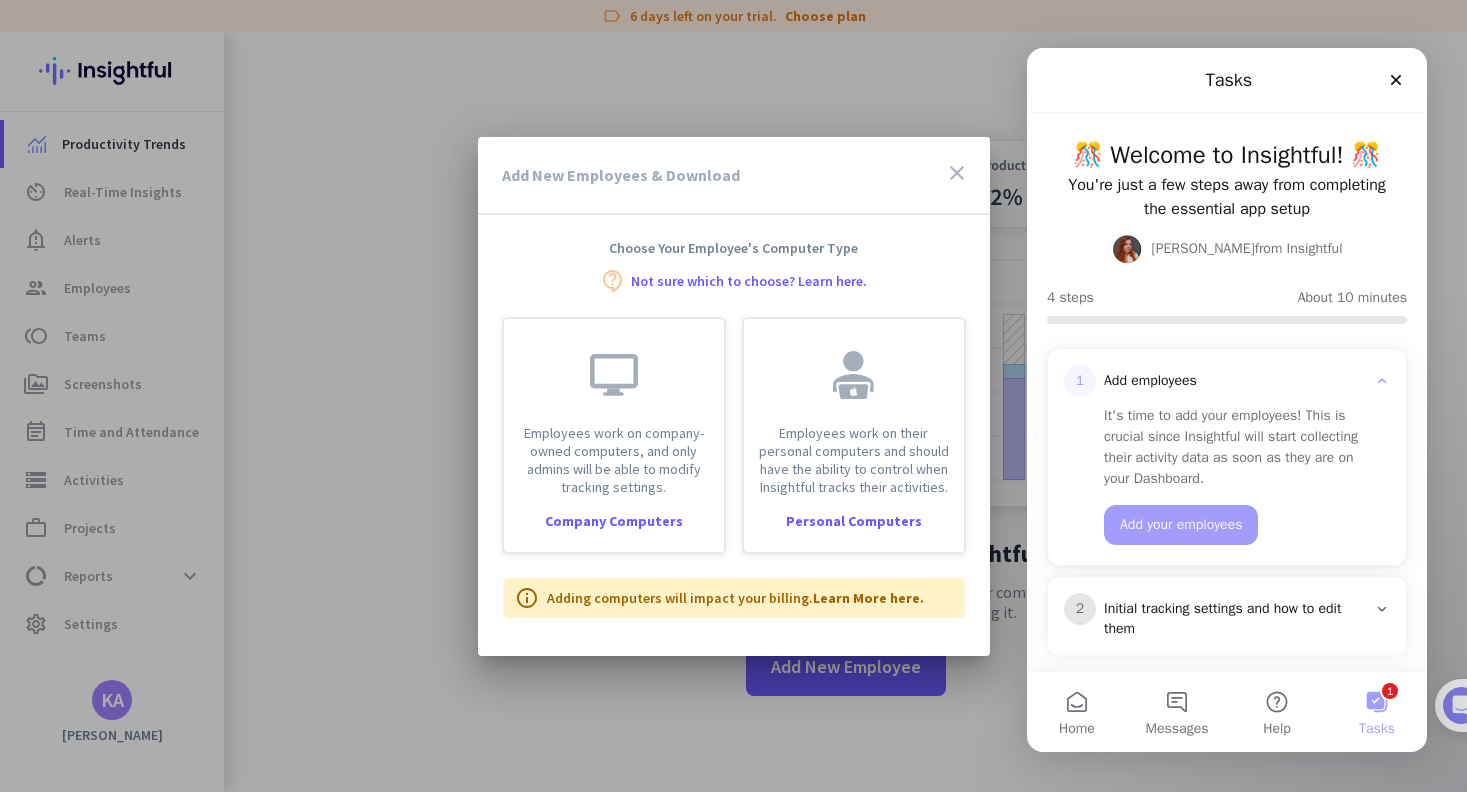 scroll, scrollTop: 0, scrollLeft: 0, axis: both 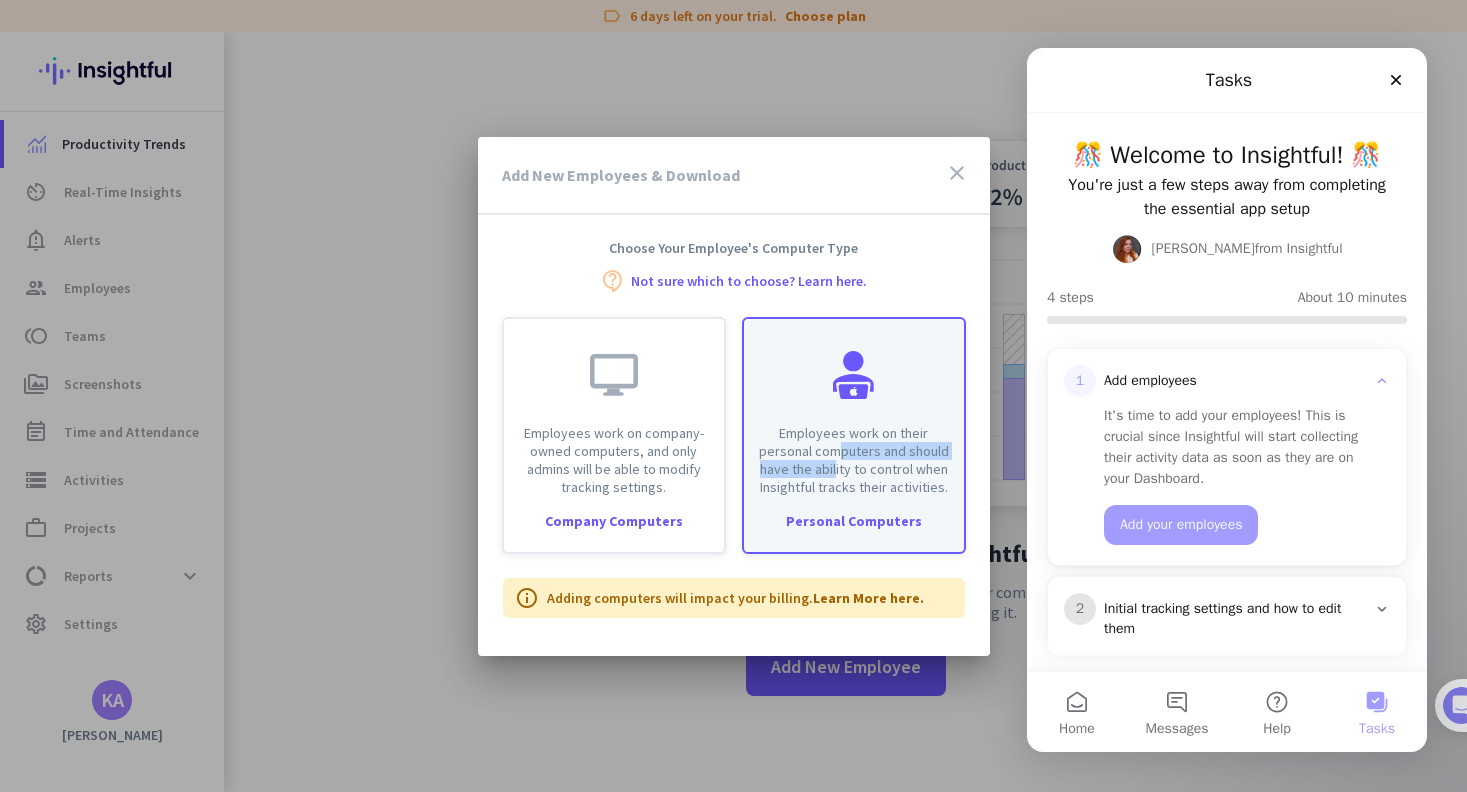 click on "Employees work on their personal computers and should have the ability to control when Insightful tracks their activities." at bounding box center (854, 460) 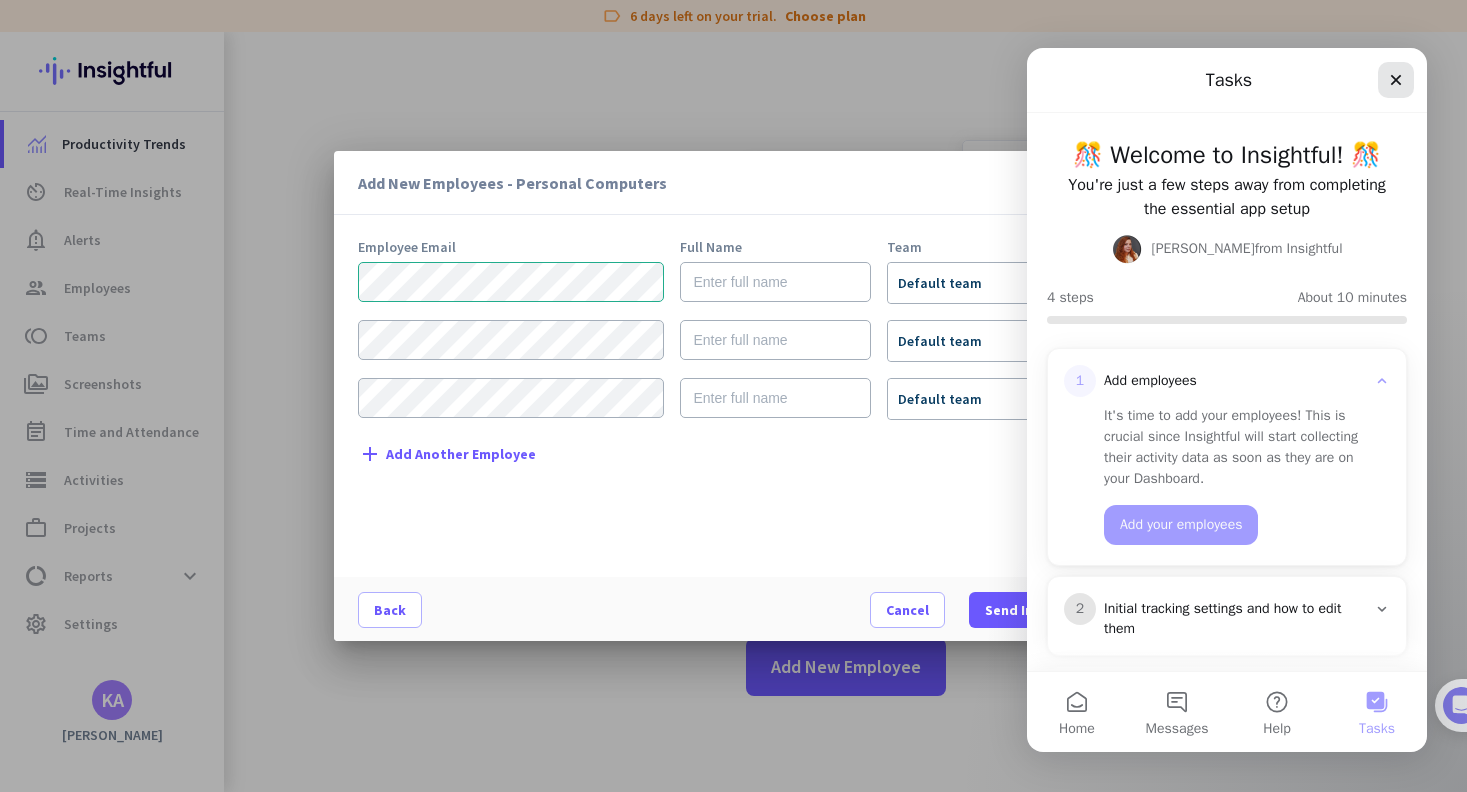 click at bounding box center [1396, 80] 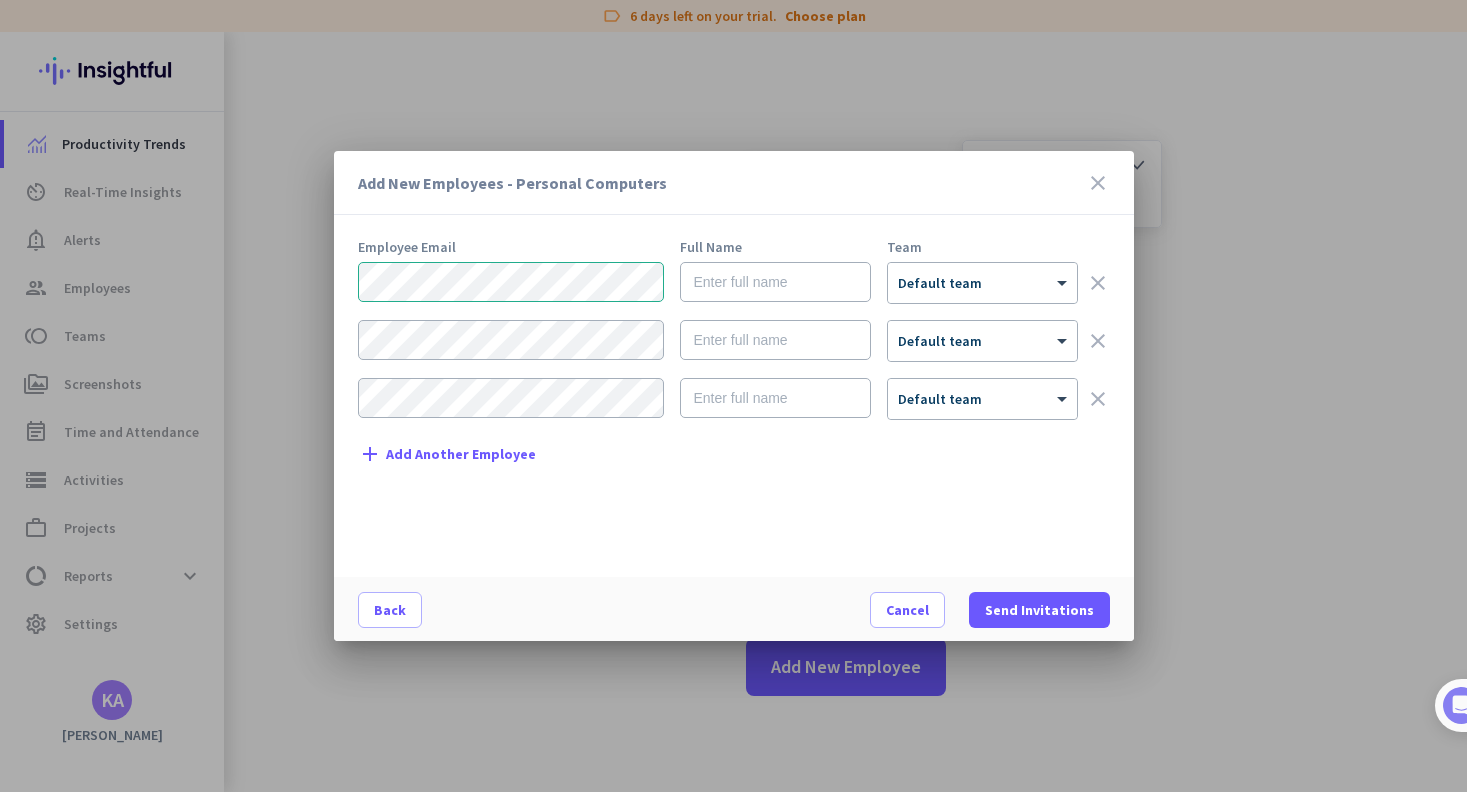 scroll, scrollTop: 0, scrollLeft: 0, axis: both 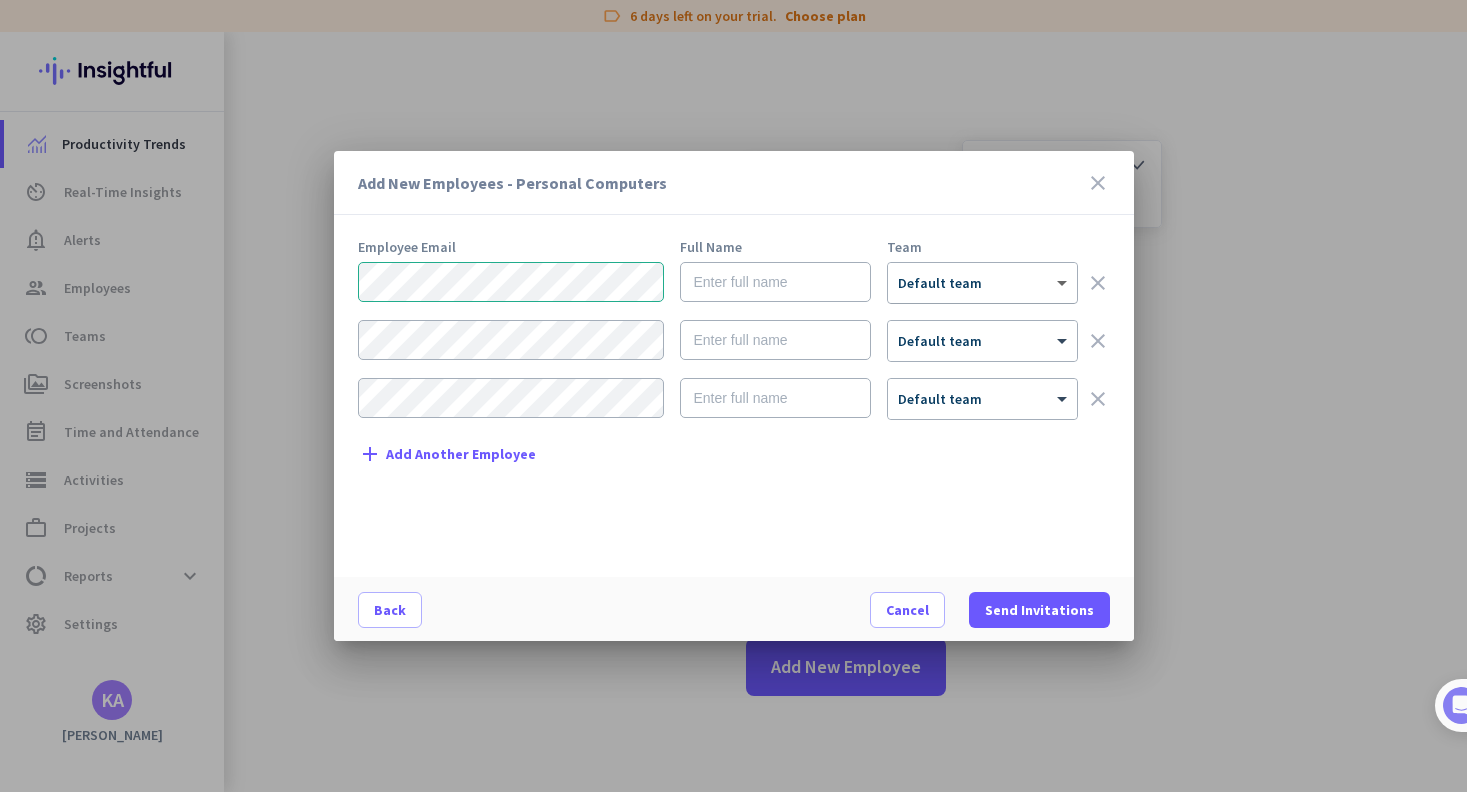 click at bounding box center [1064, 283] 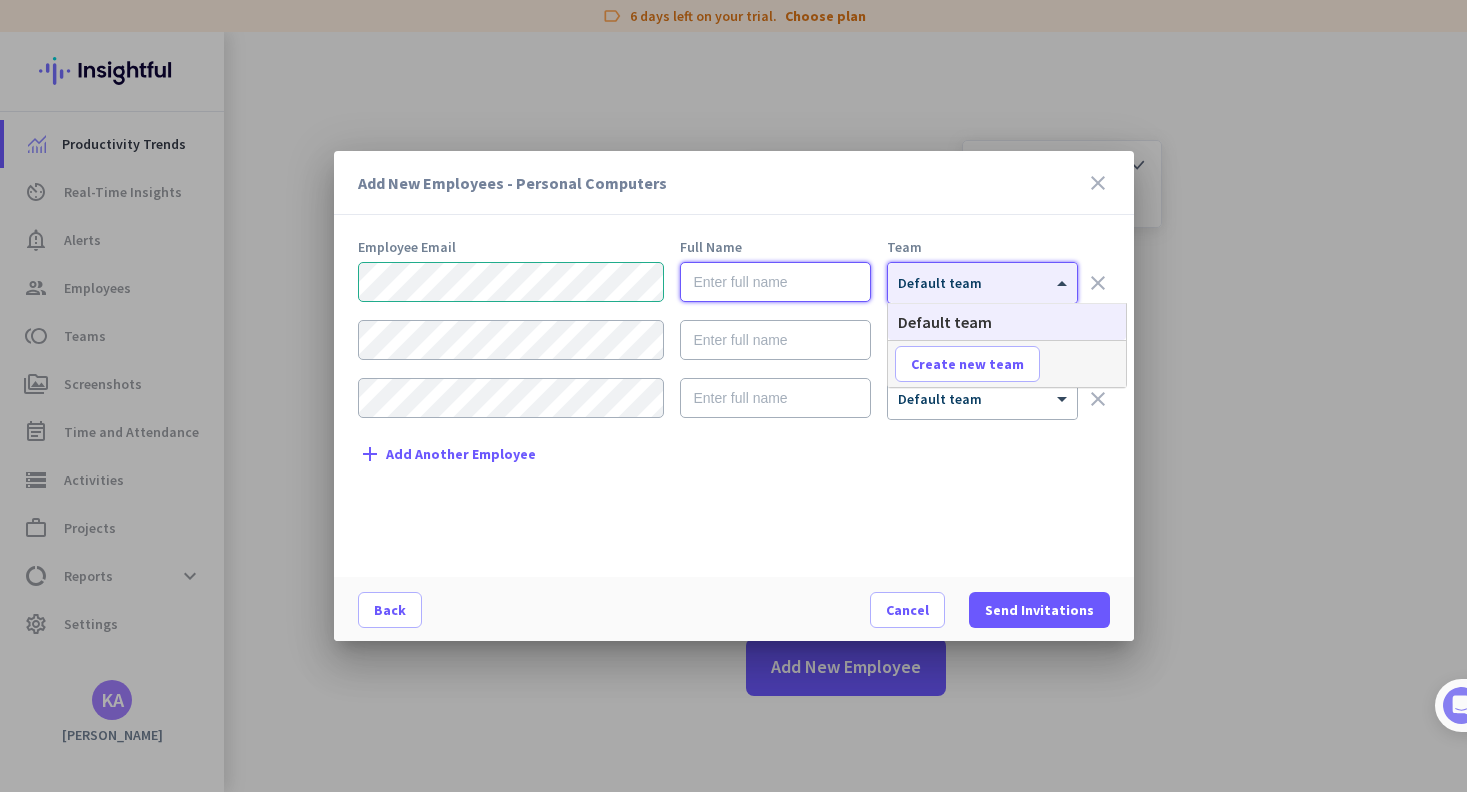 click at bounding box center (775, 282) 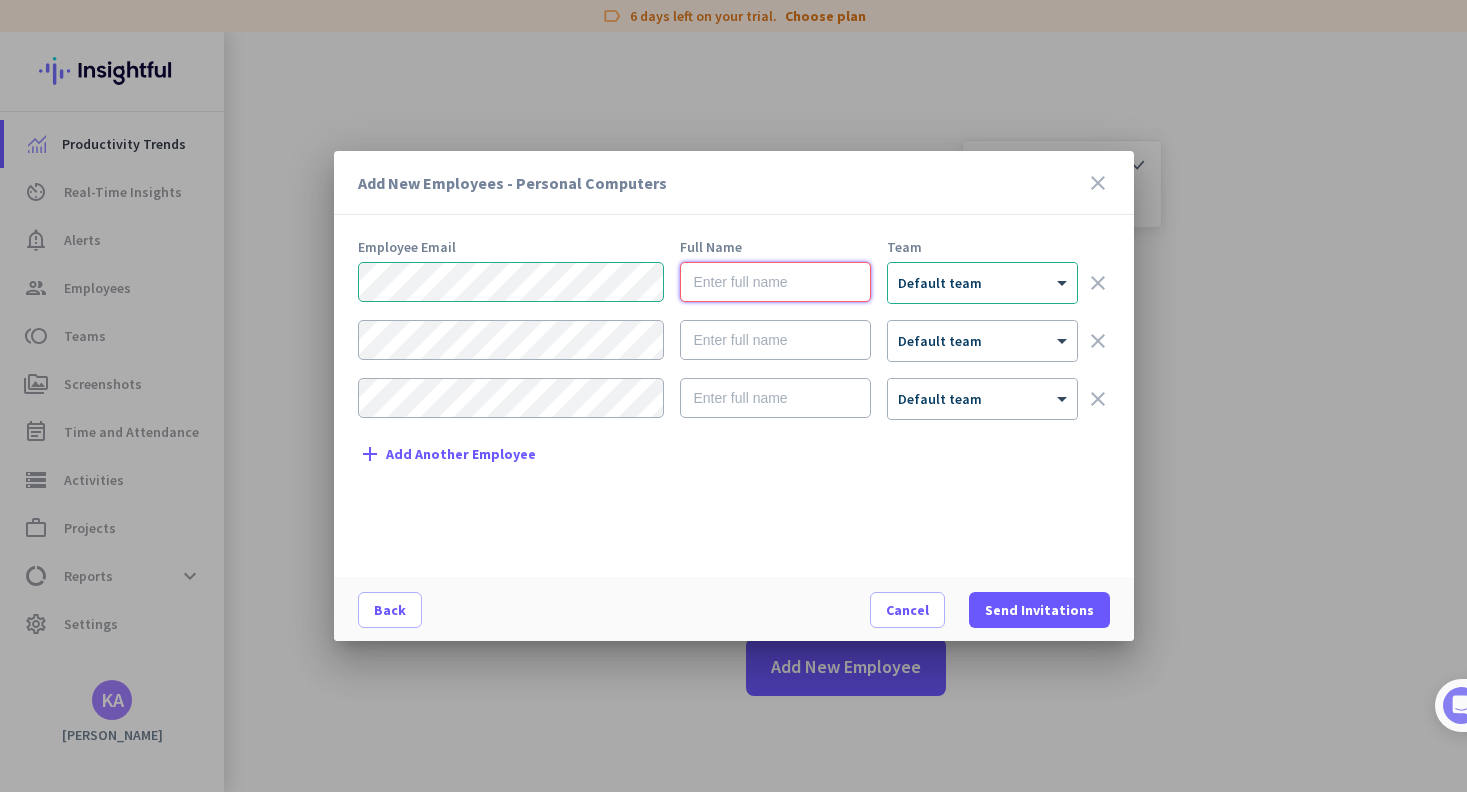 paste on "ABAYEZU René Rigobert" 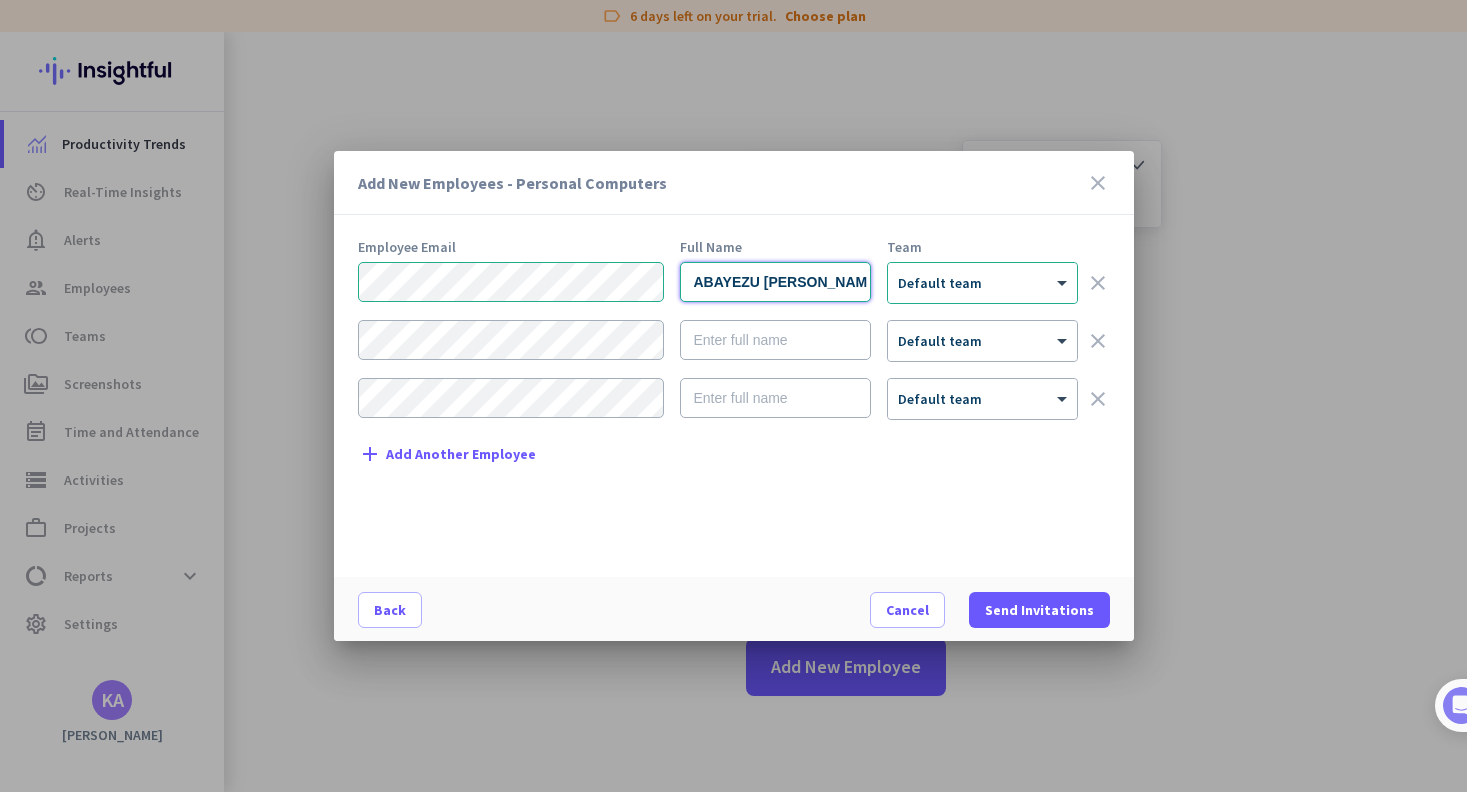 type on "ABAYEZU René Rigobert" 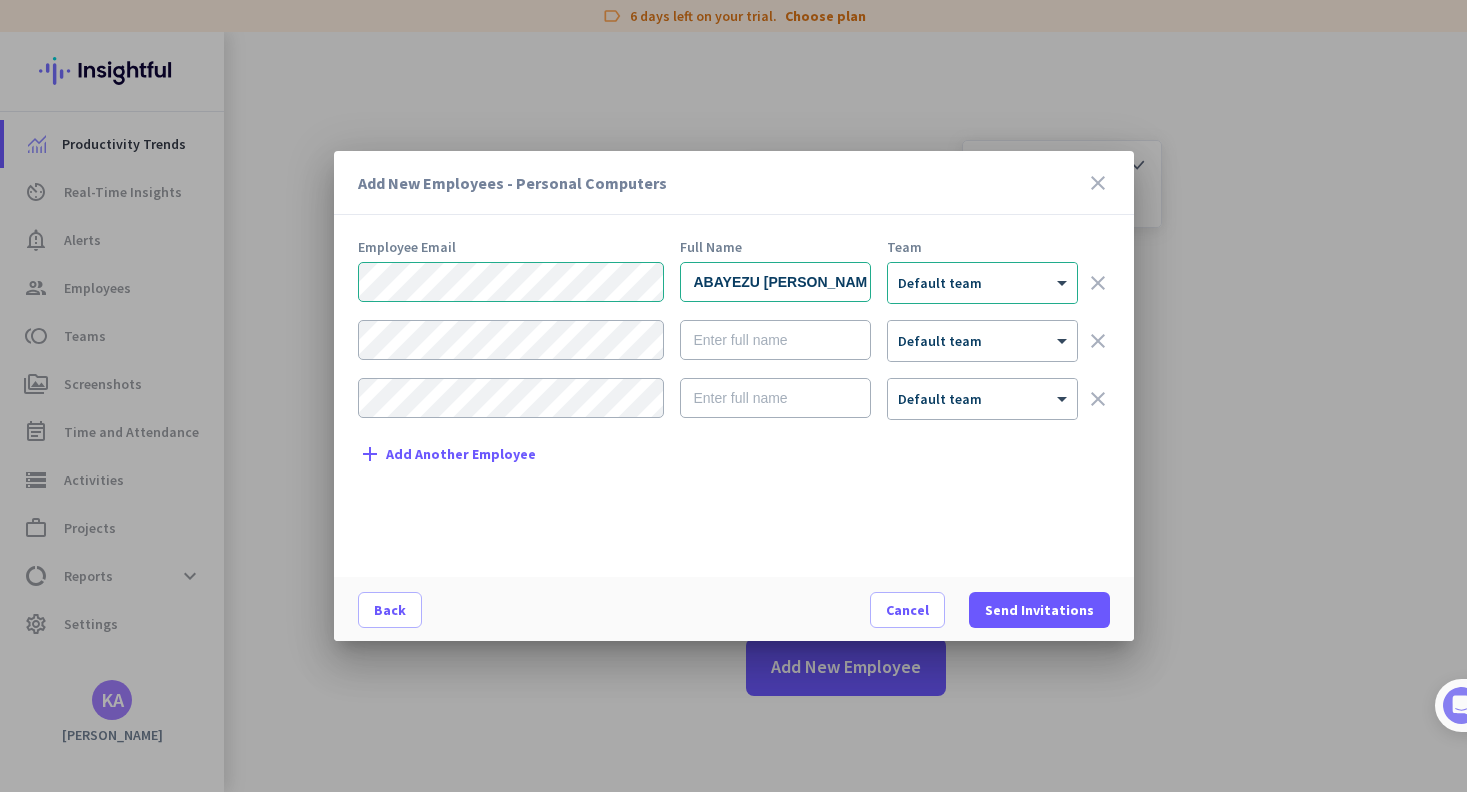 click on "Employee Email Full Name Team ABAYEZU René Rigobert × Default team clear × Default team clear × Default team clear add Add Another Employee" at bounding box center [742, 398] 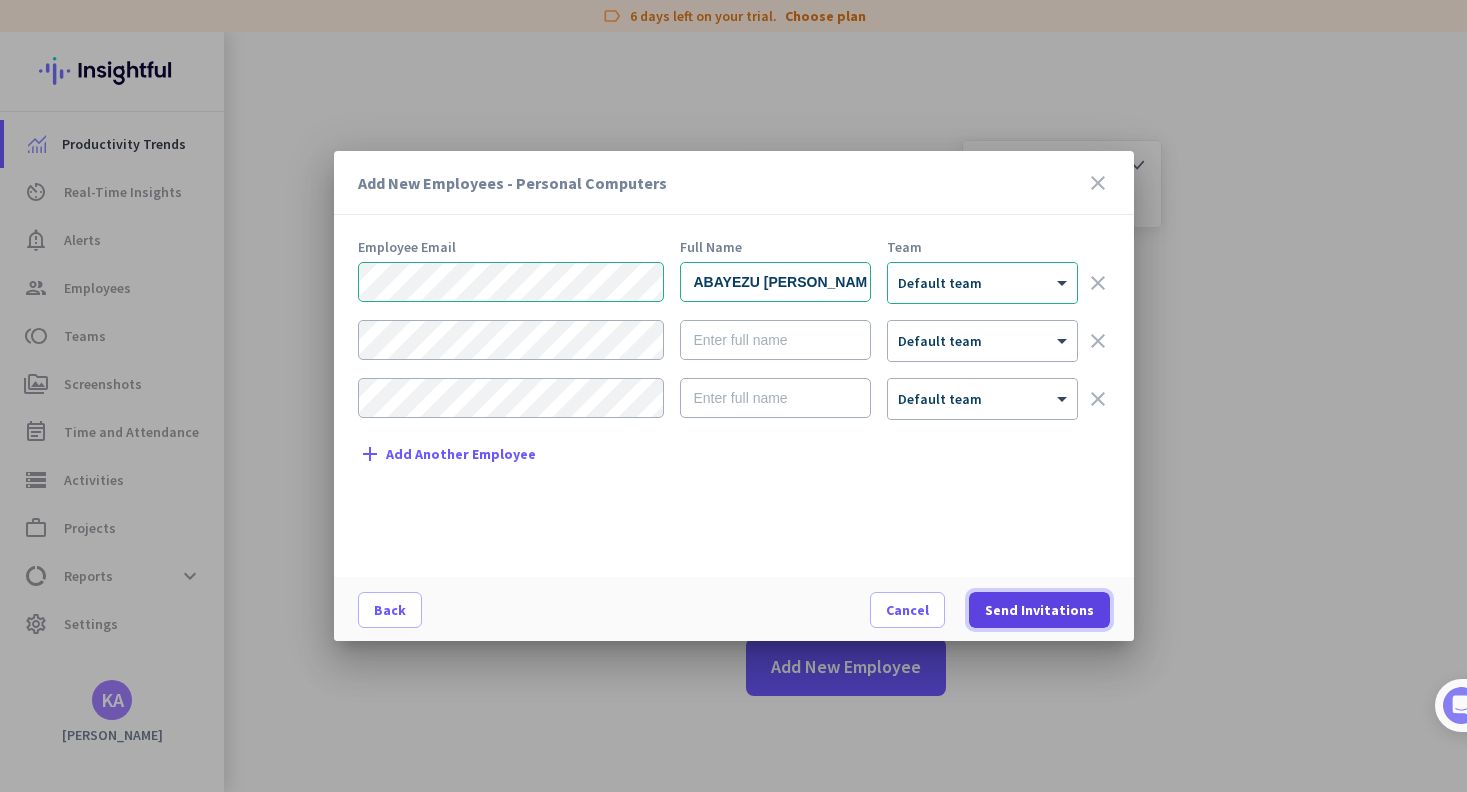 click on "Send Invitations" 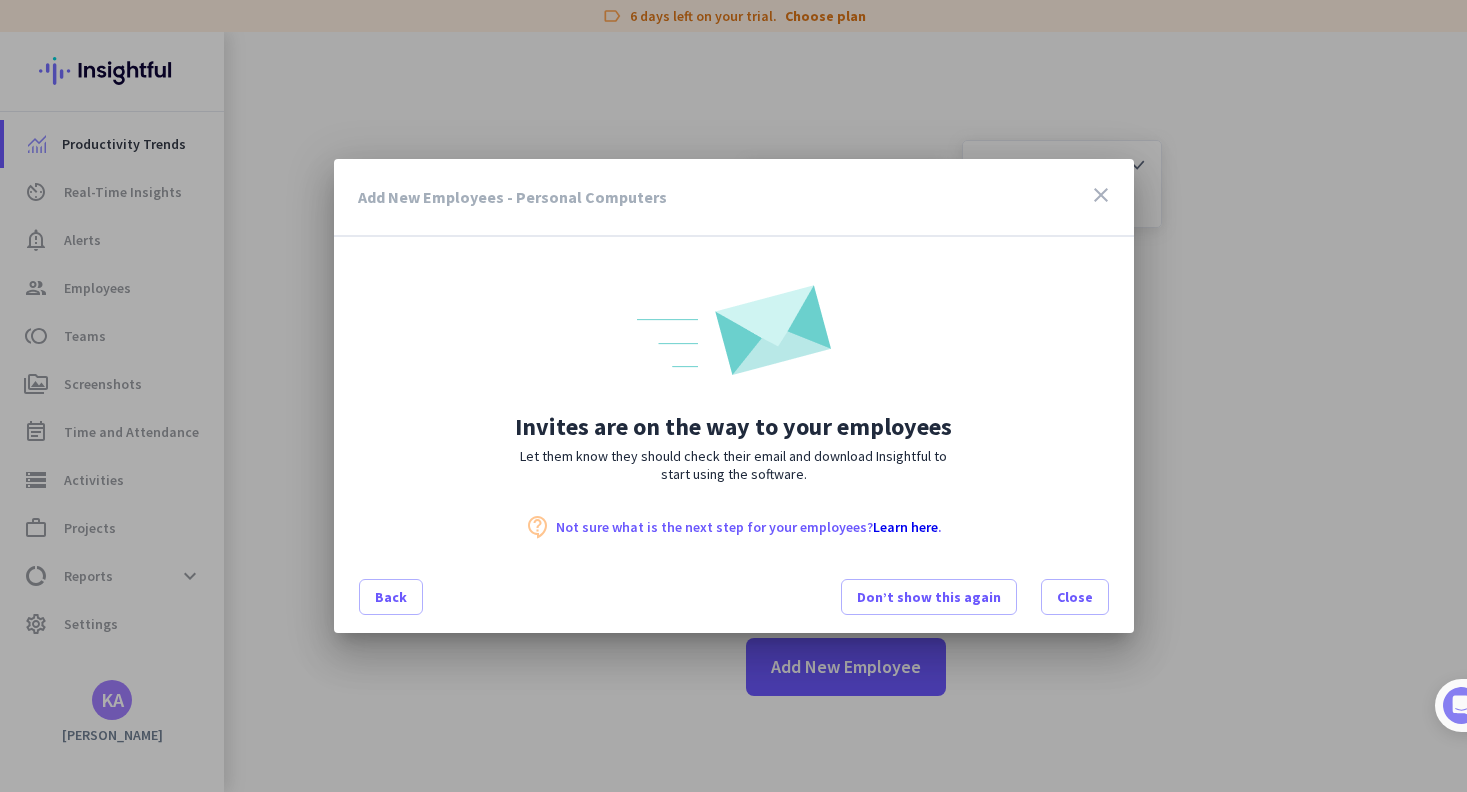 drag, startPoint x: 1001, startPoint y: 605, endPoint x: 969, endPoint y: 542, distance: 70.66116 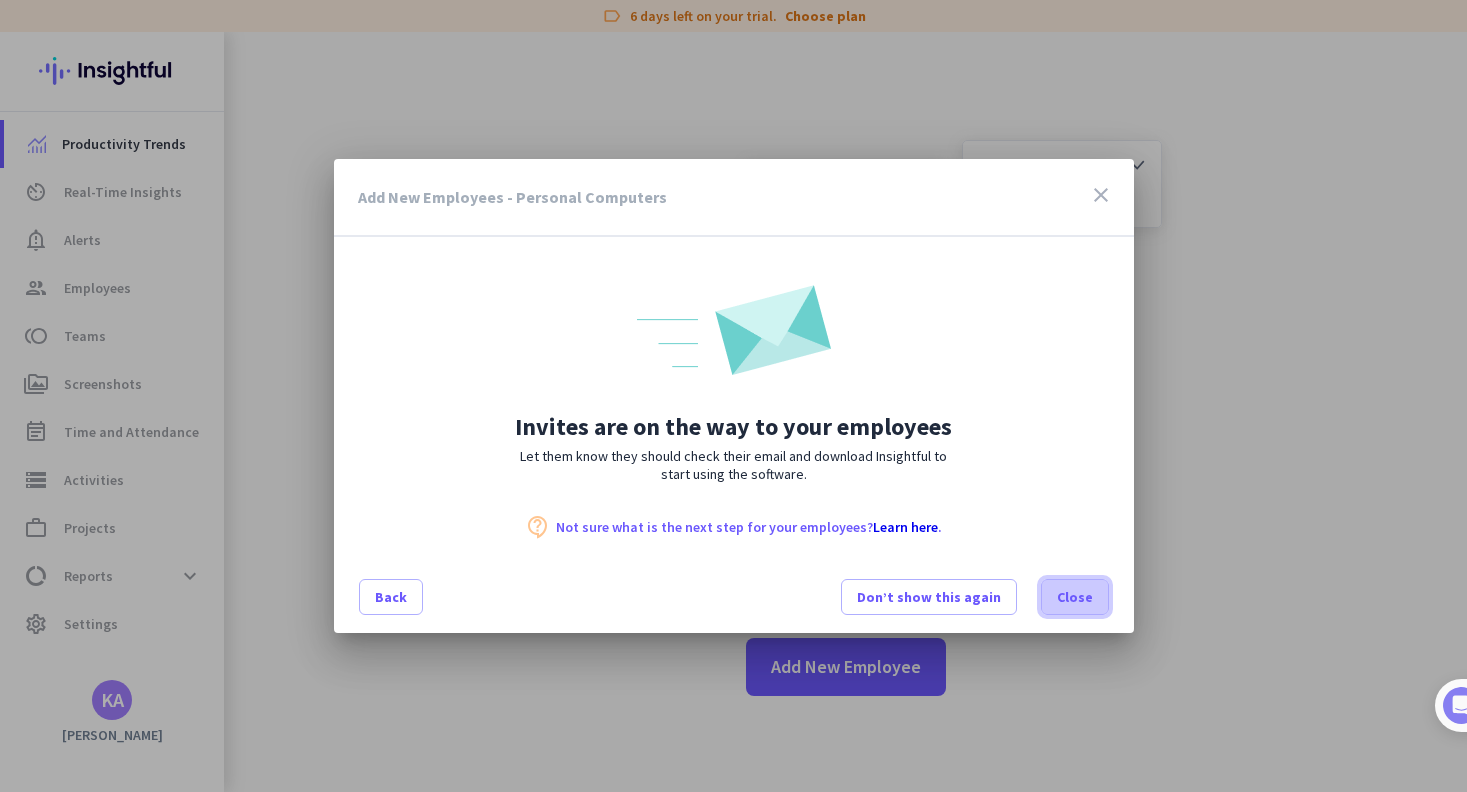 click on "Close" at bounding box center (1075, 597) 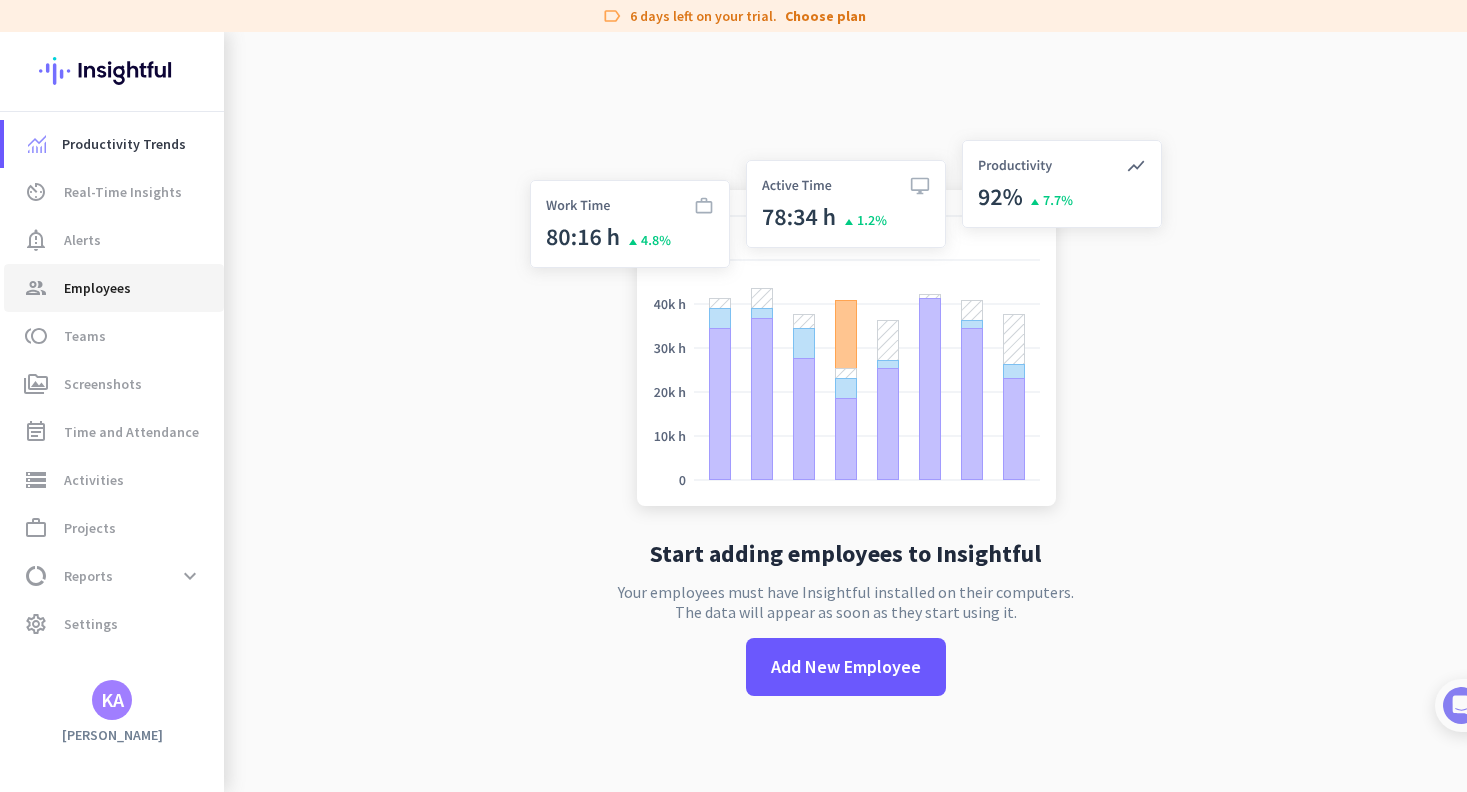 click on "Employees" 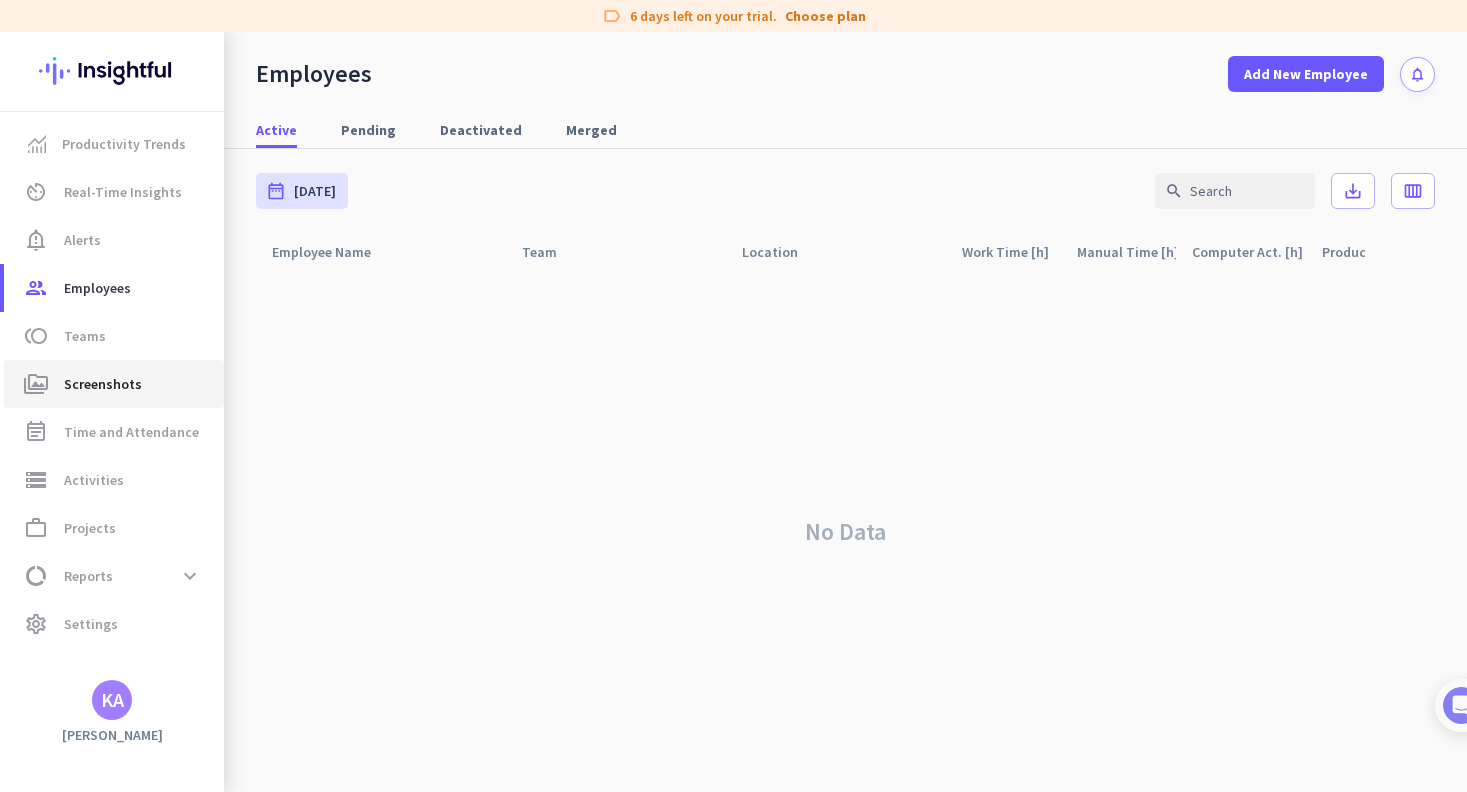 click on "Screenshots" 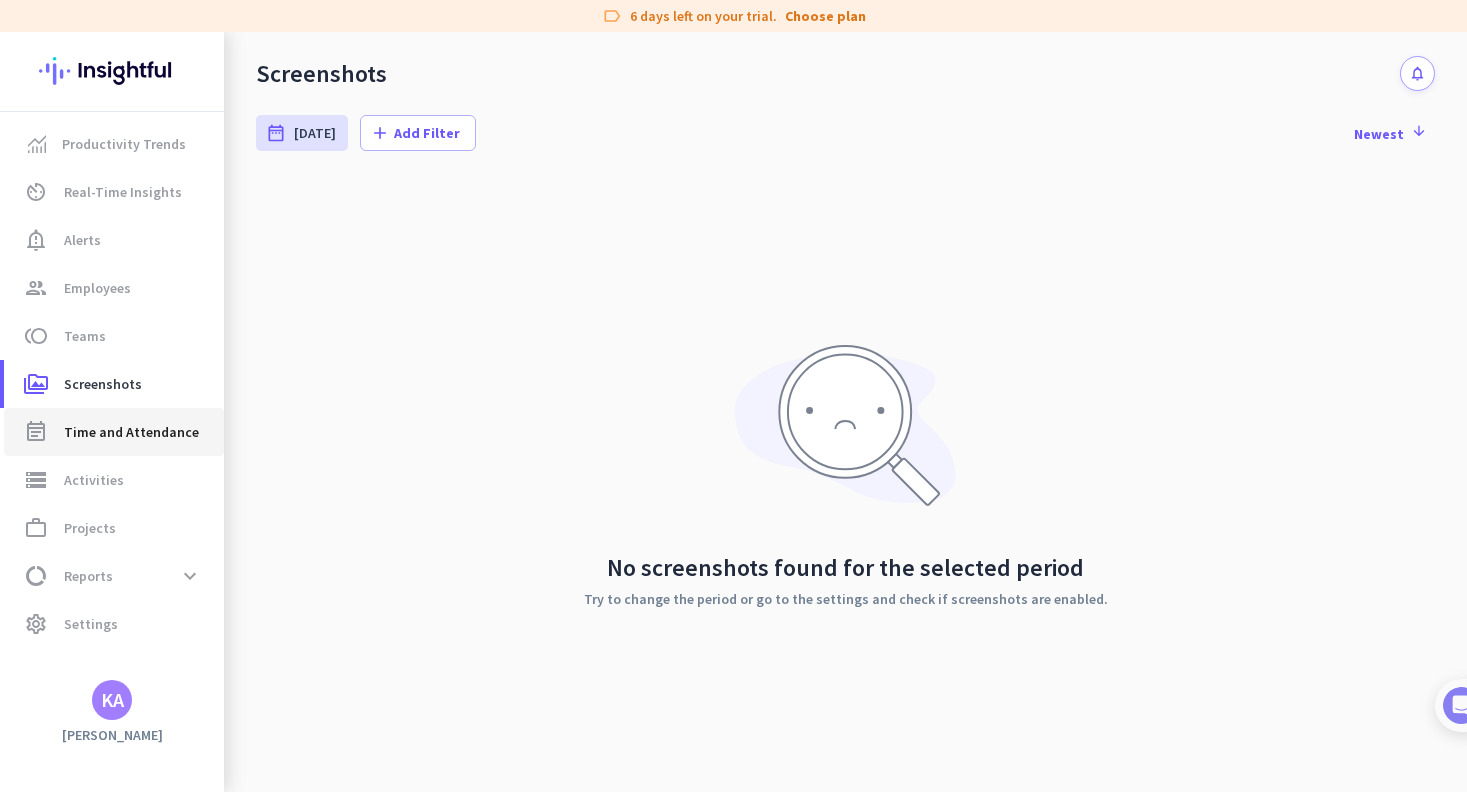 click on "Time and Attendance" 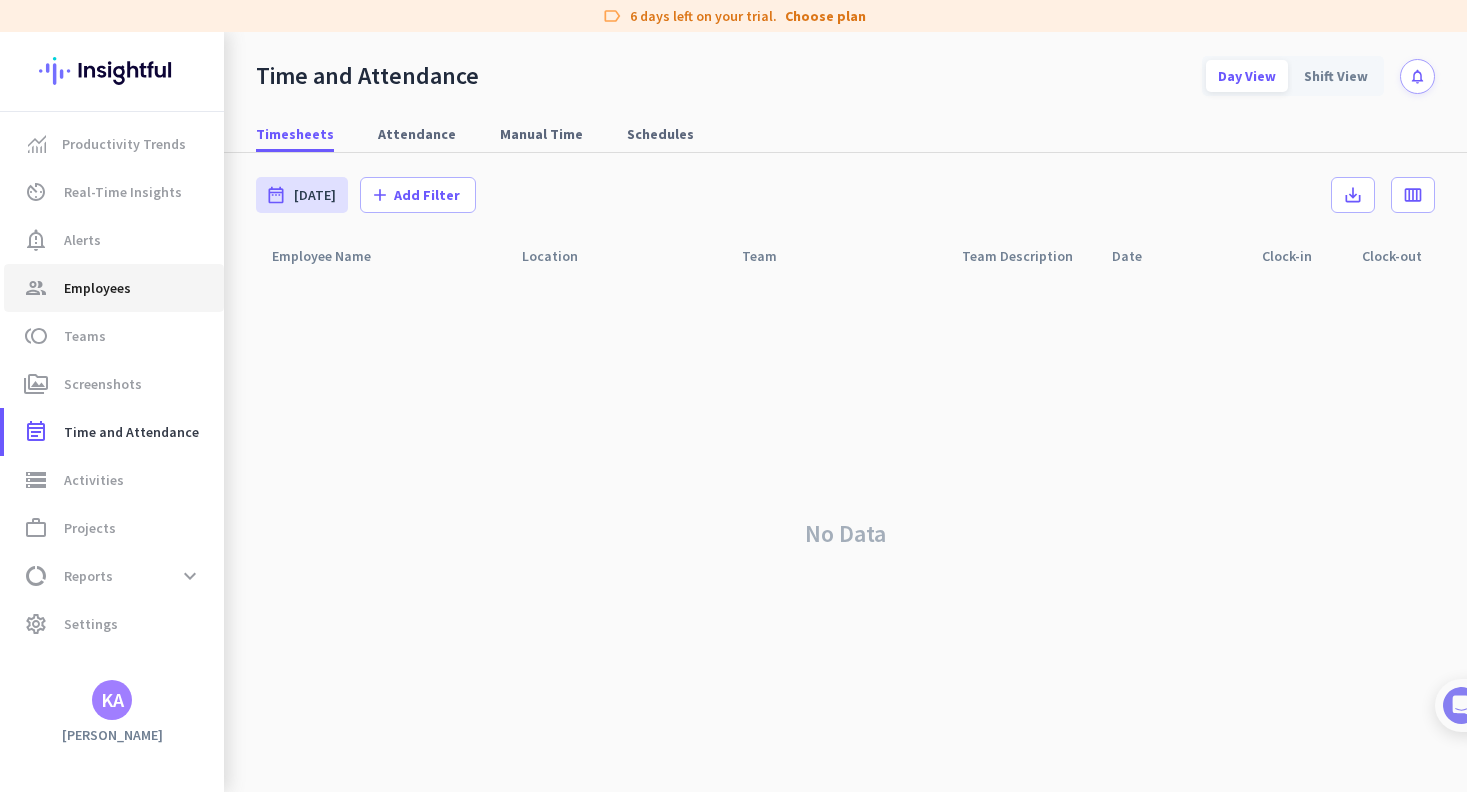 click on "Employees" 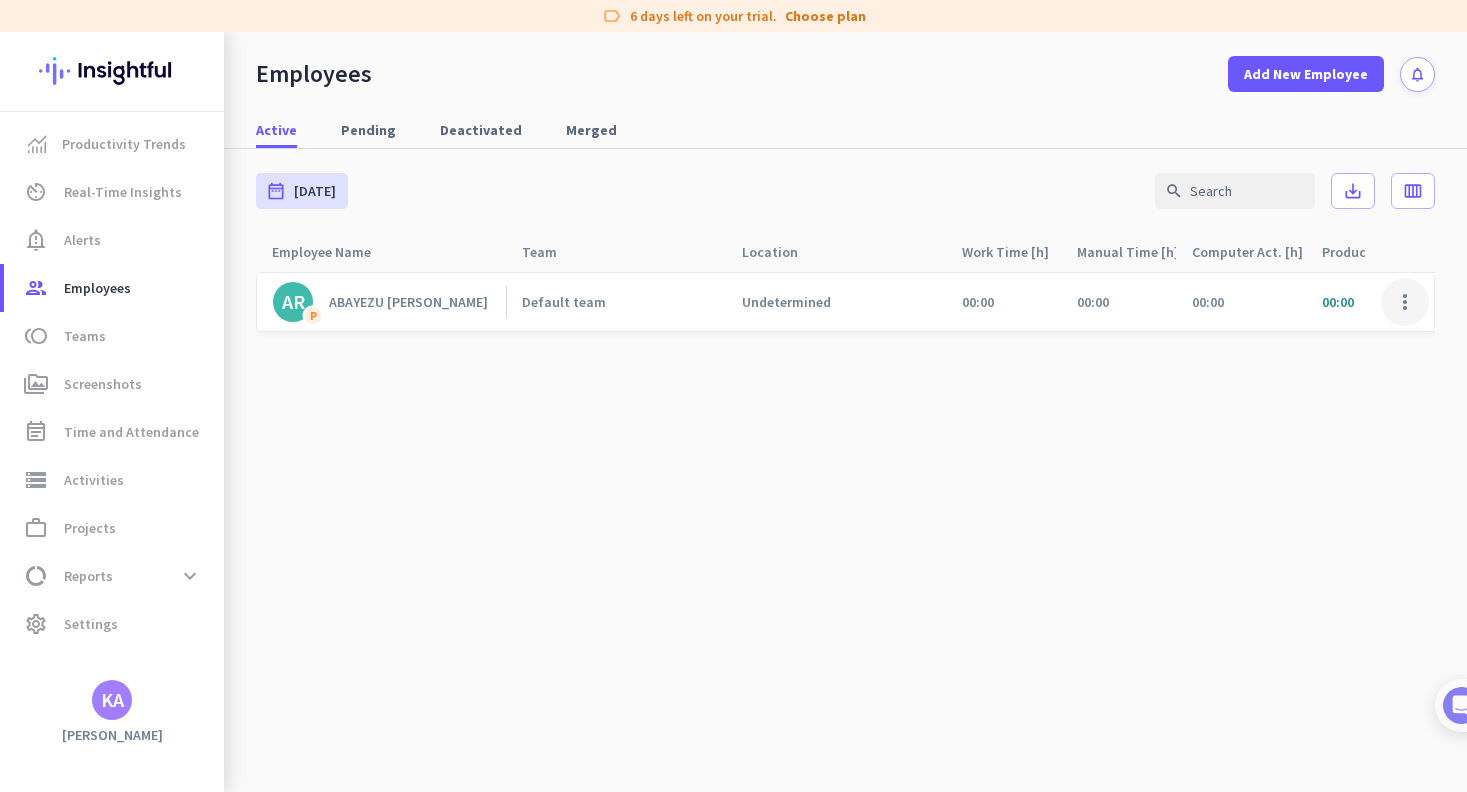 click 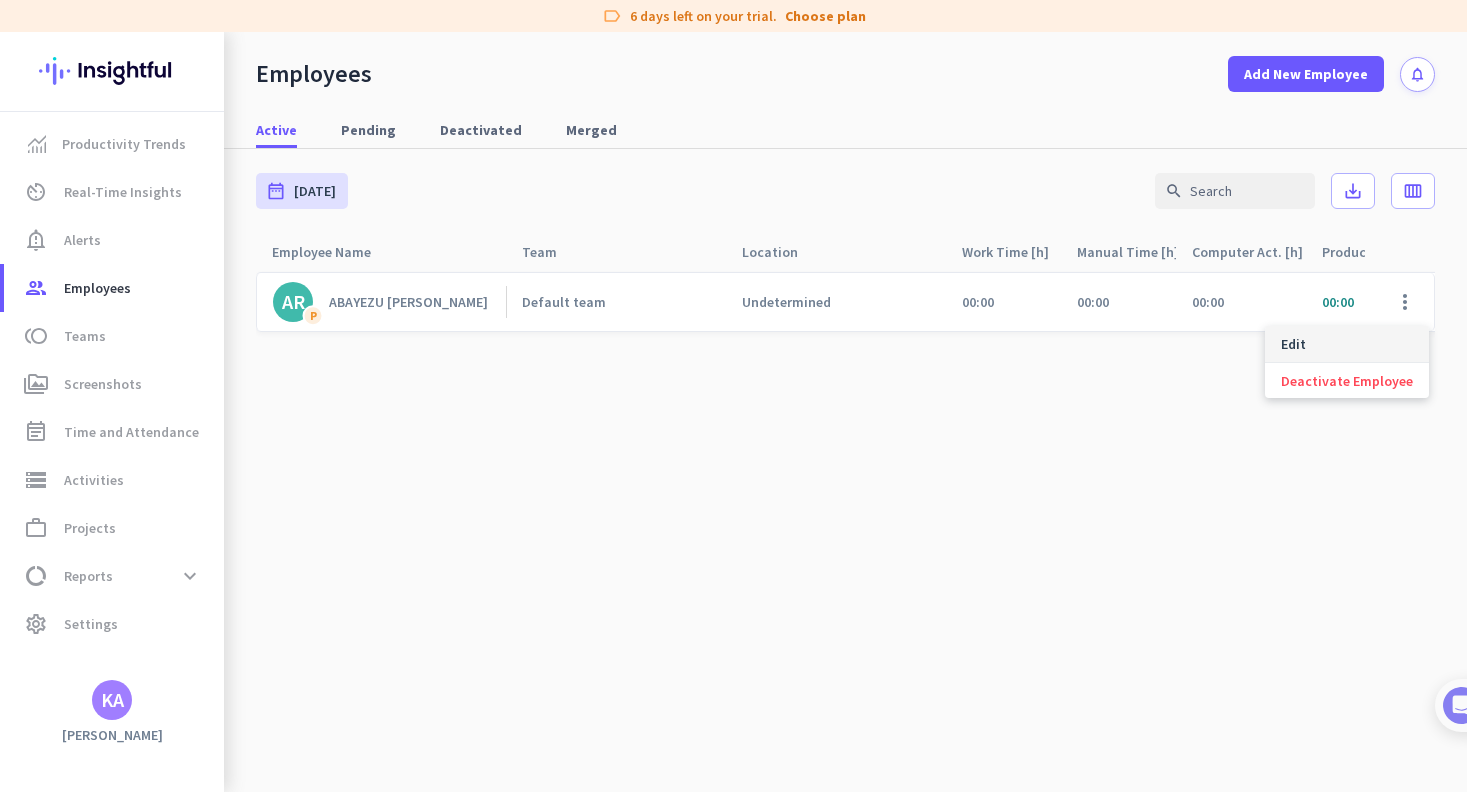 click on "Edit" at bounding box center (1347, 344) 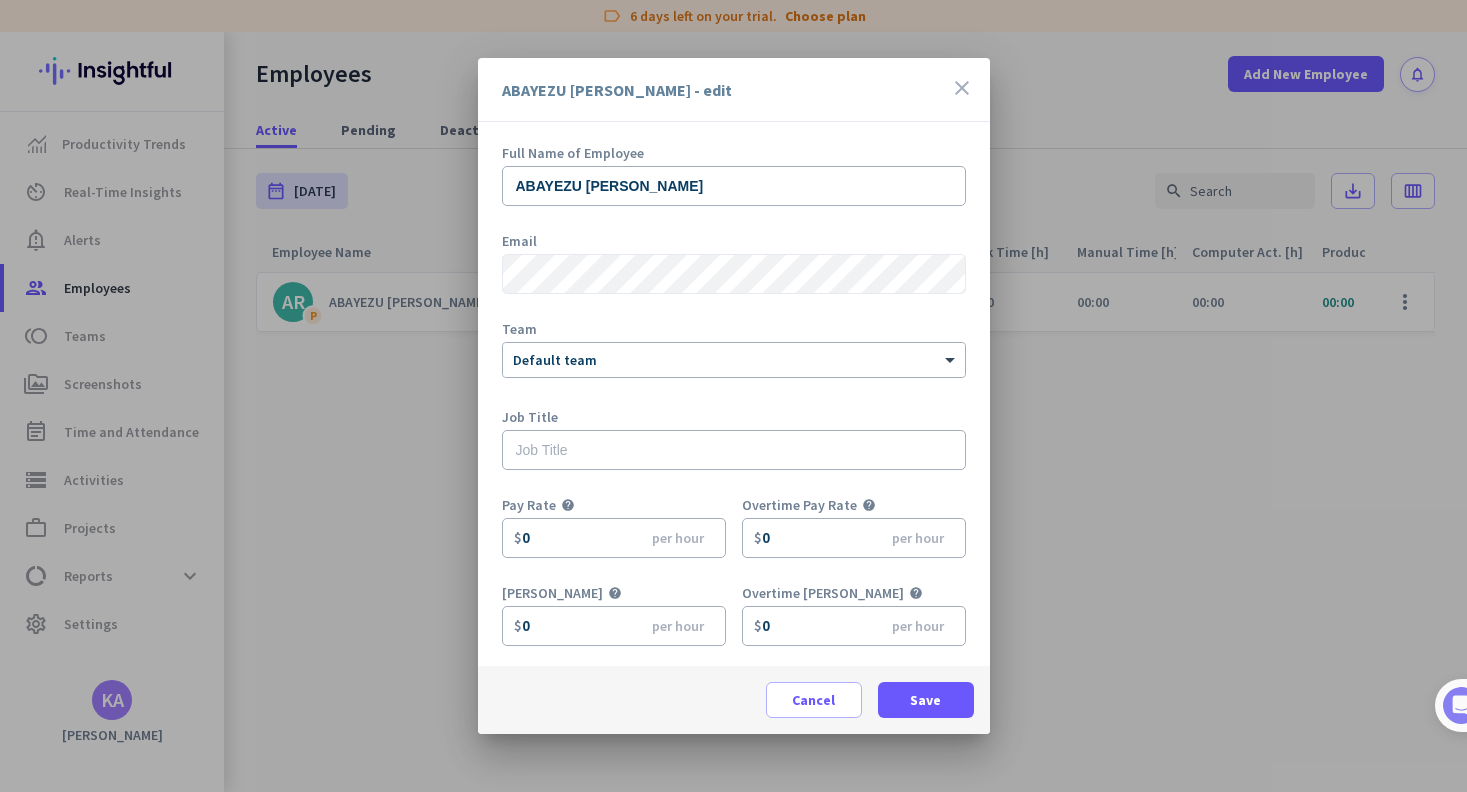 click on "per hour" at bounding box center [678, 538] 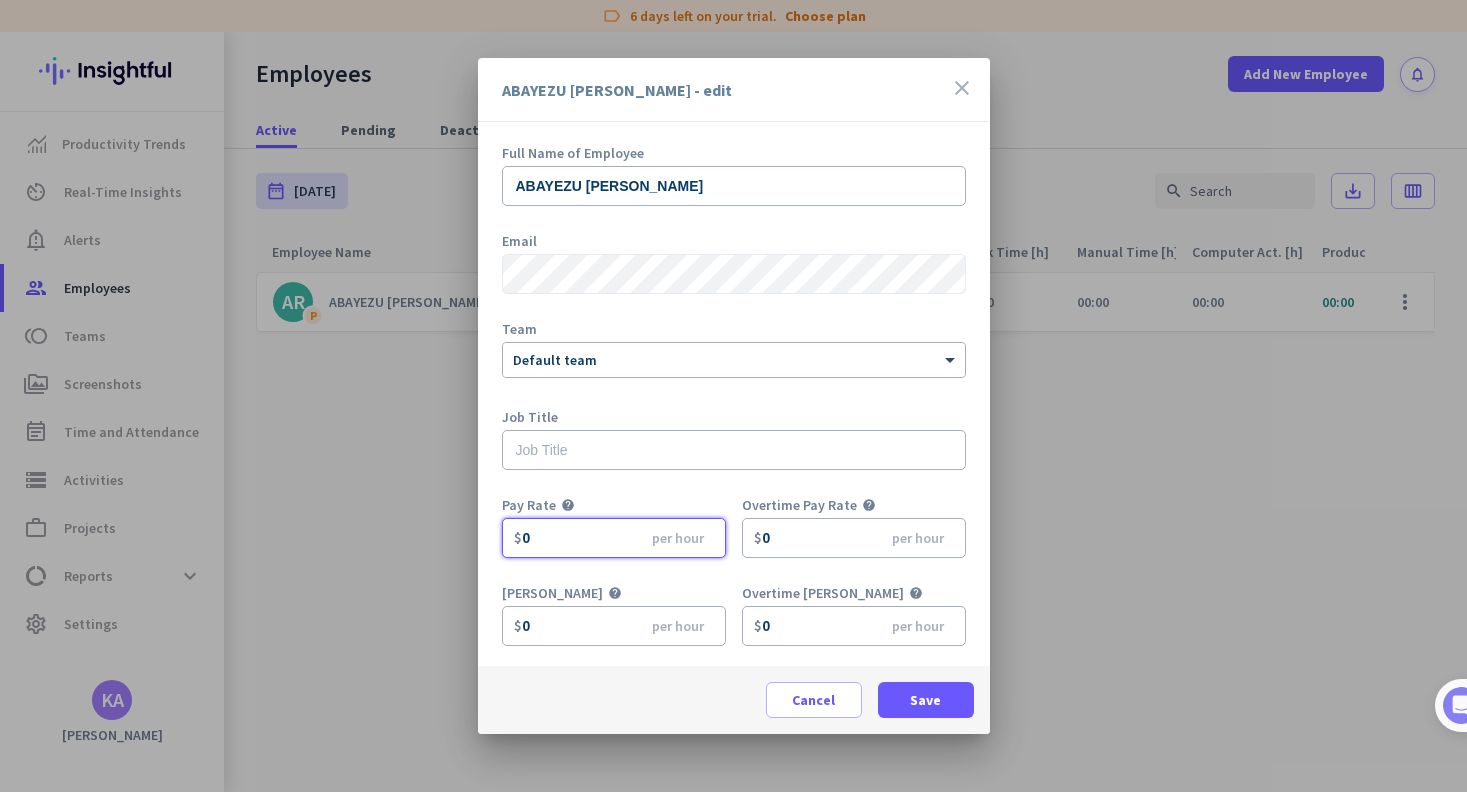 click on "0" at bounding box center [614, 538] 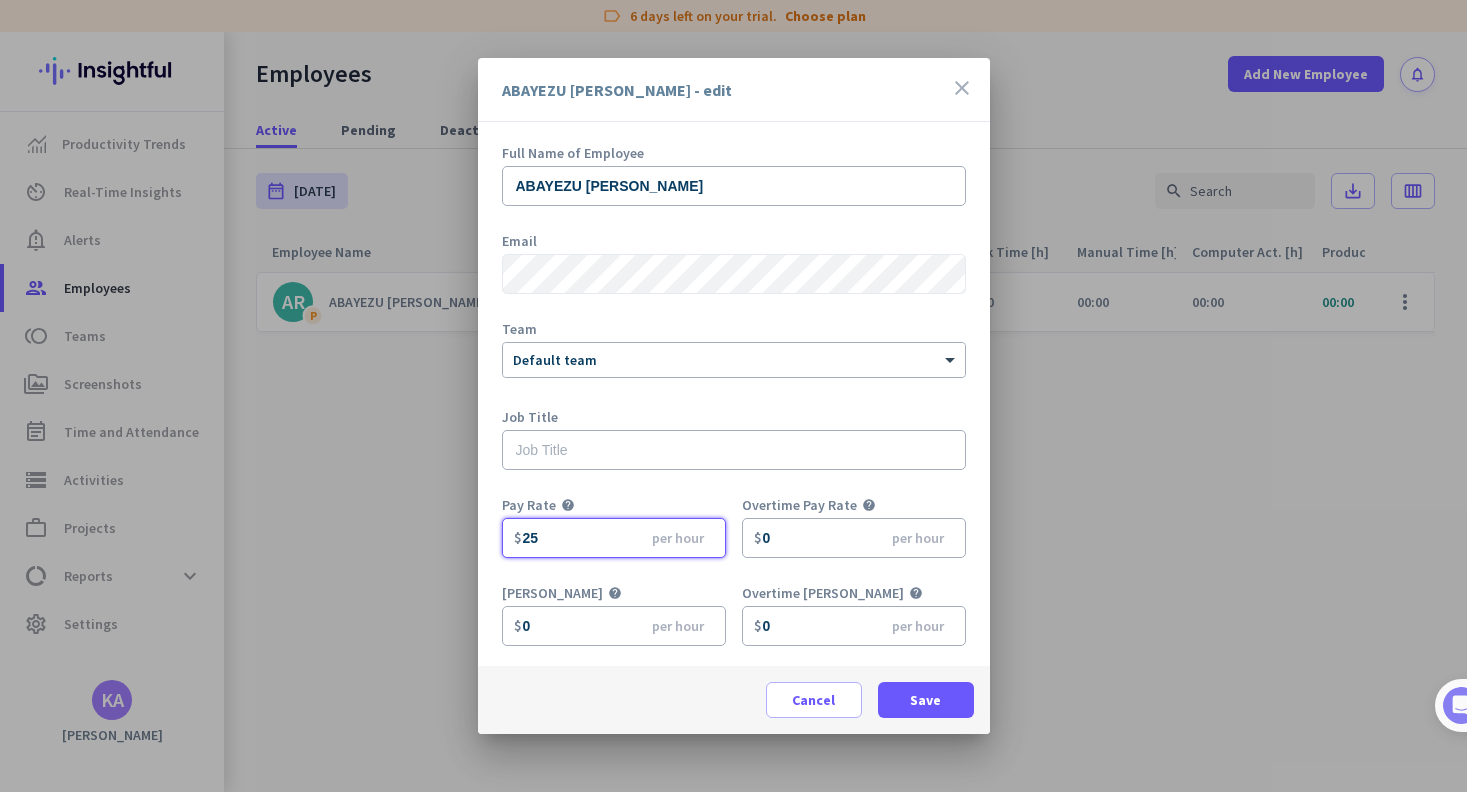 type on "25" 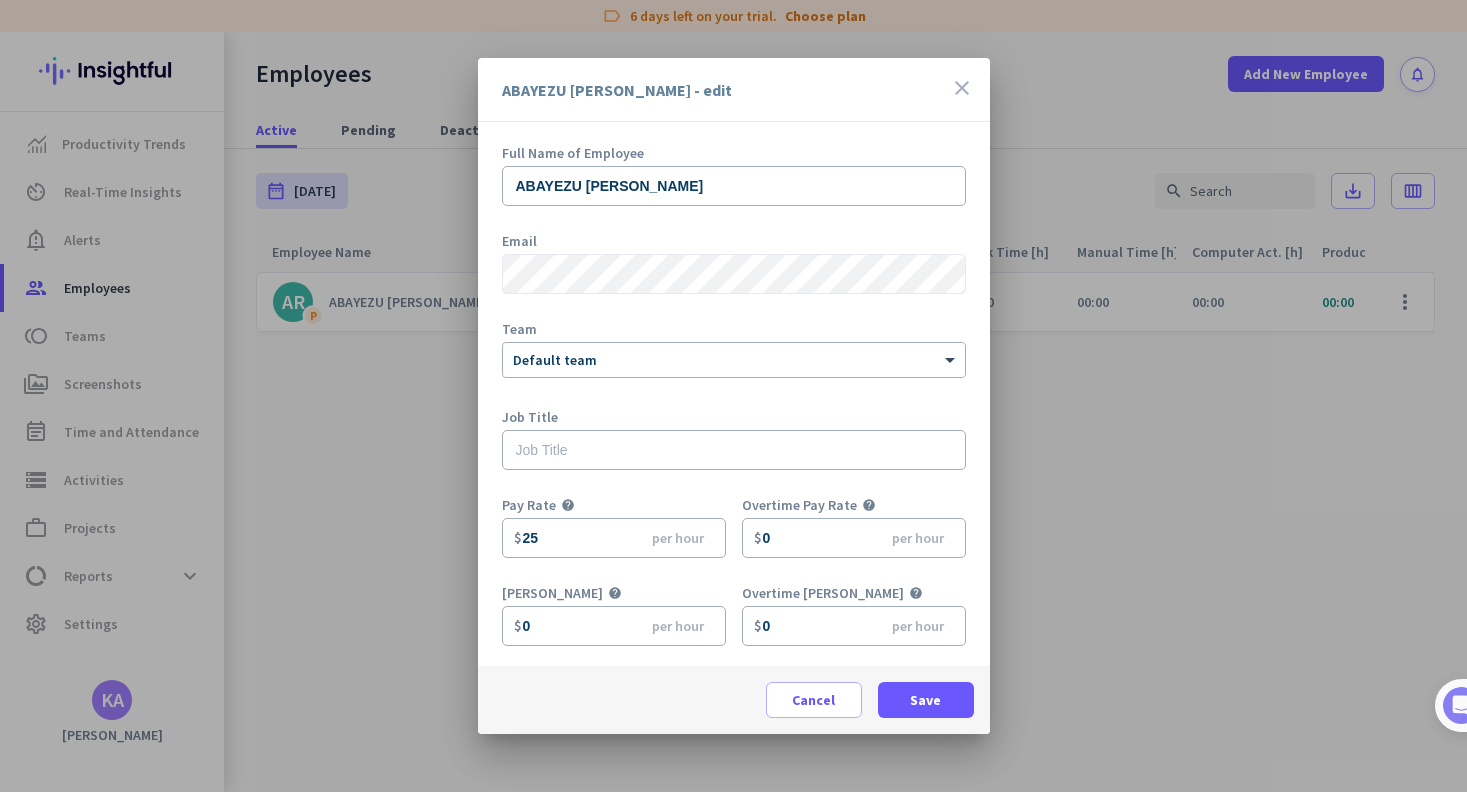 click on "Bill Rate help" at bounding box center (622, 596) 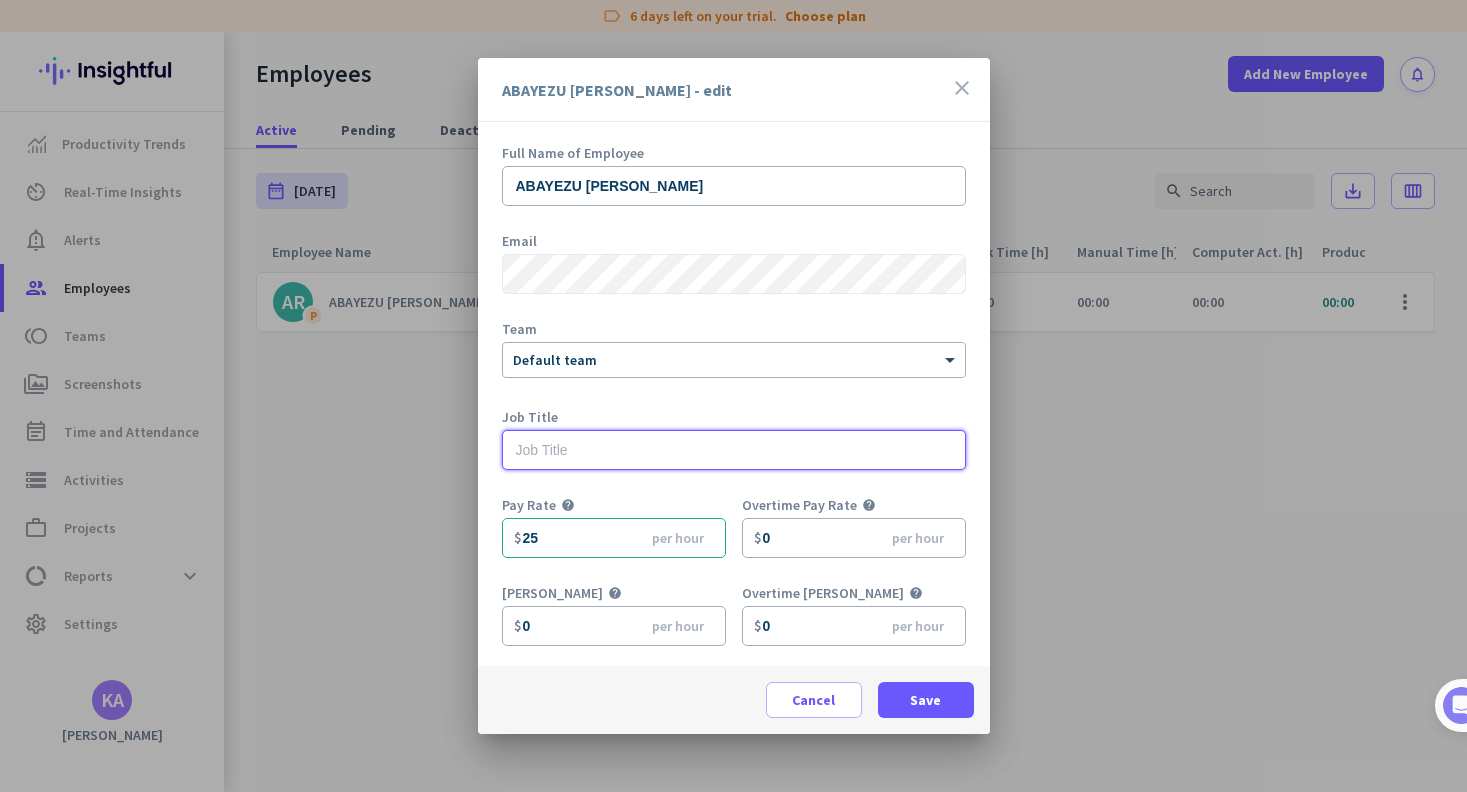 click at bounding box center [734, 450] 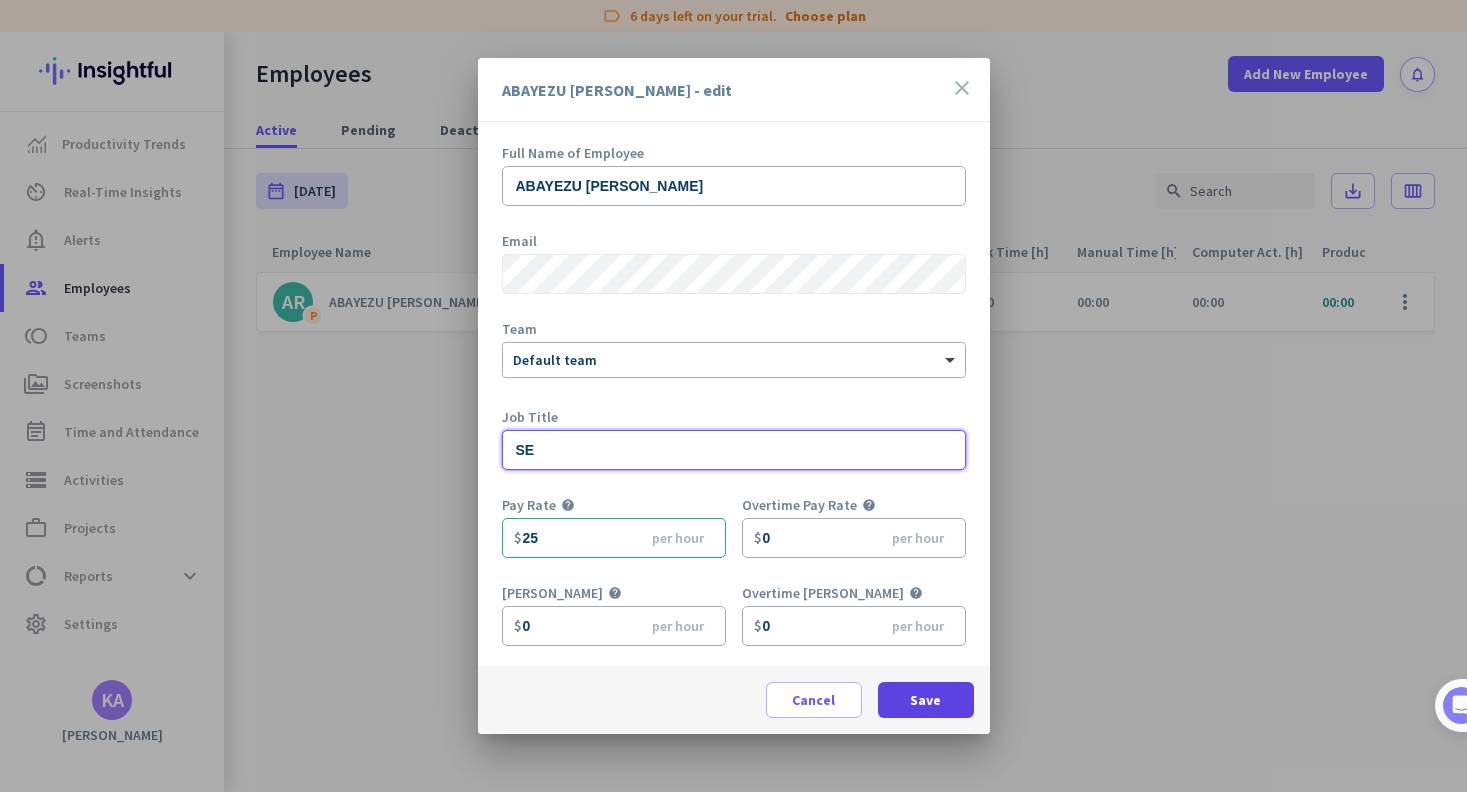 type on "SE" 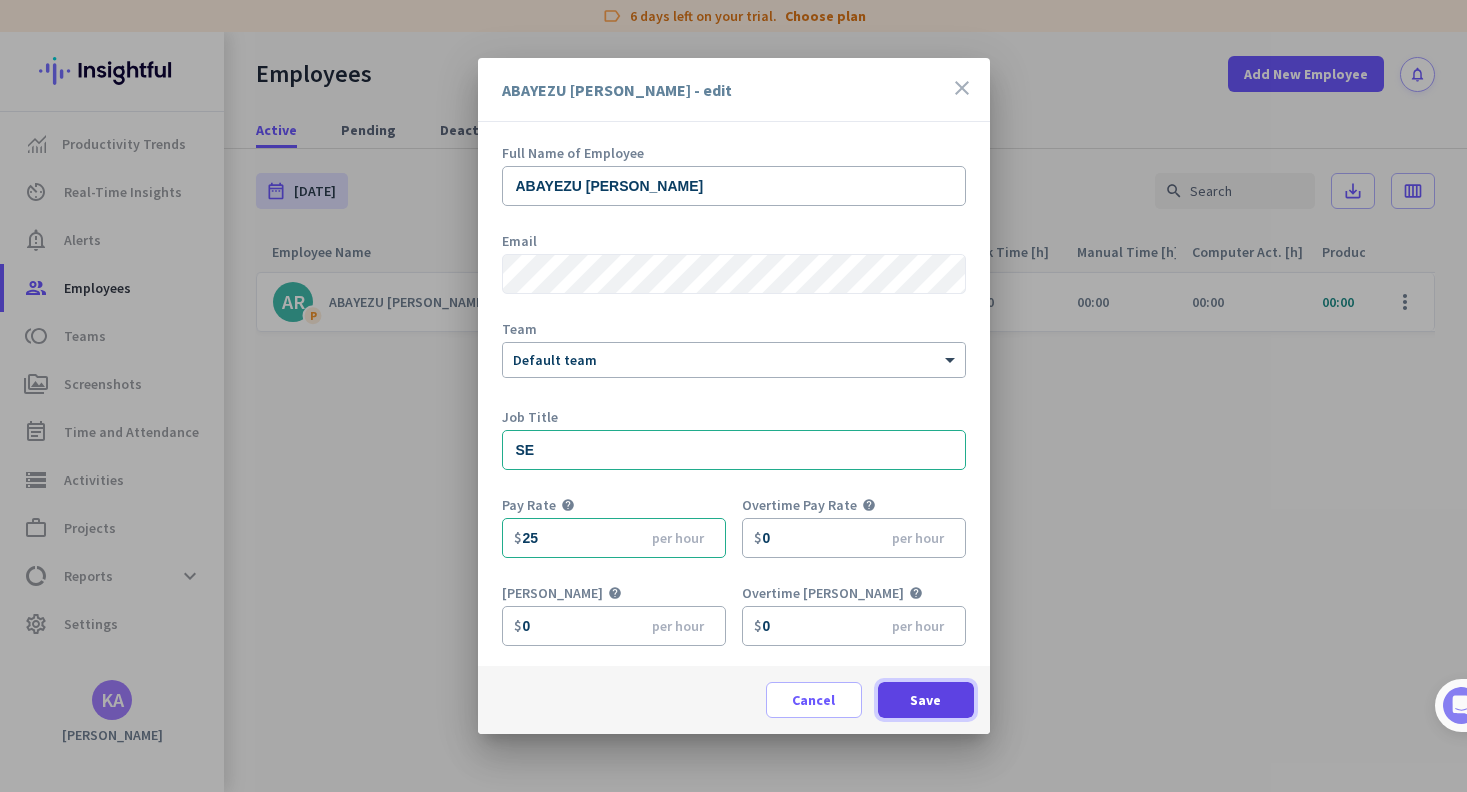 click on "Save" at bounding box center (925, 700) 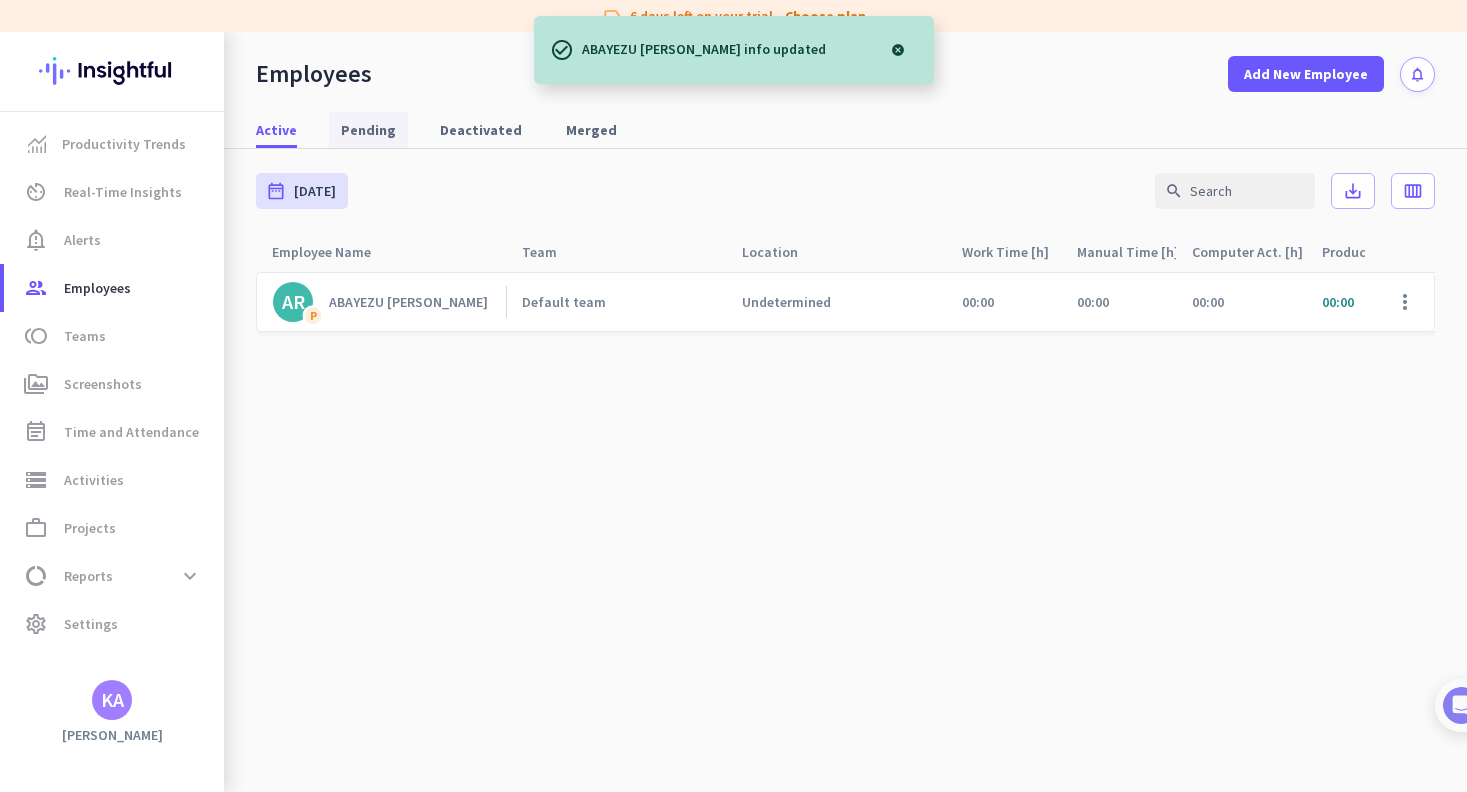 click on "Pending" at bounding box center [368, 130] 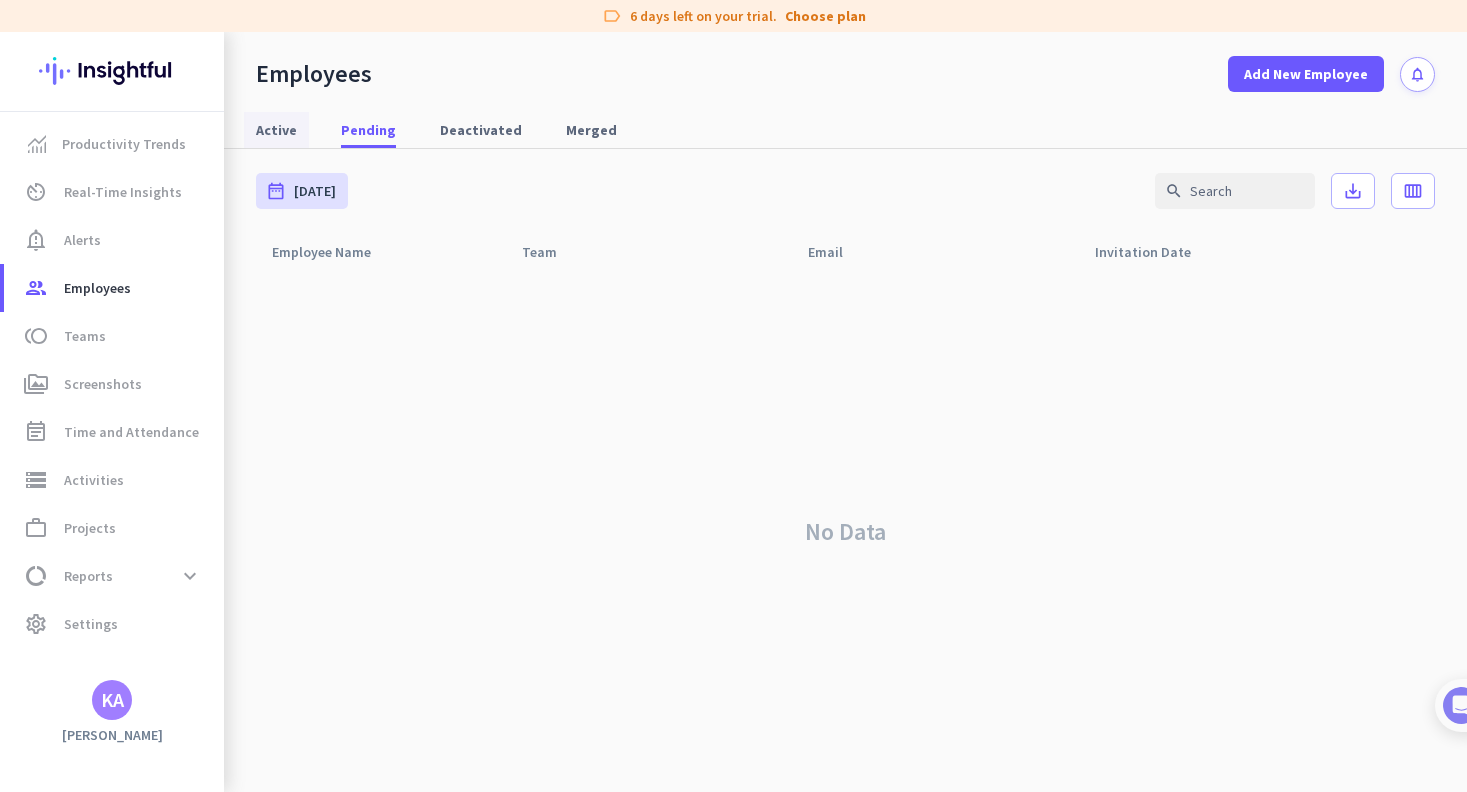 click on "Active" at bounding box center (276, 130) 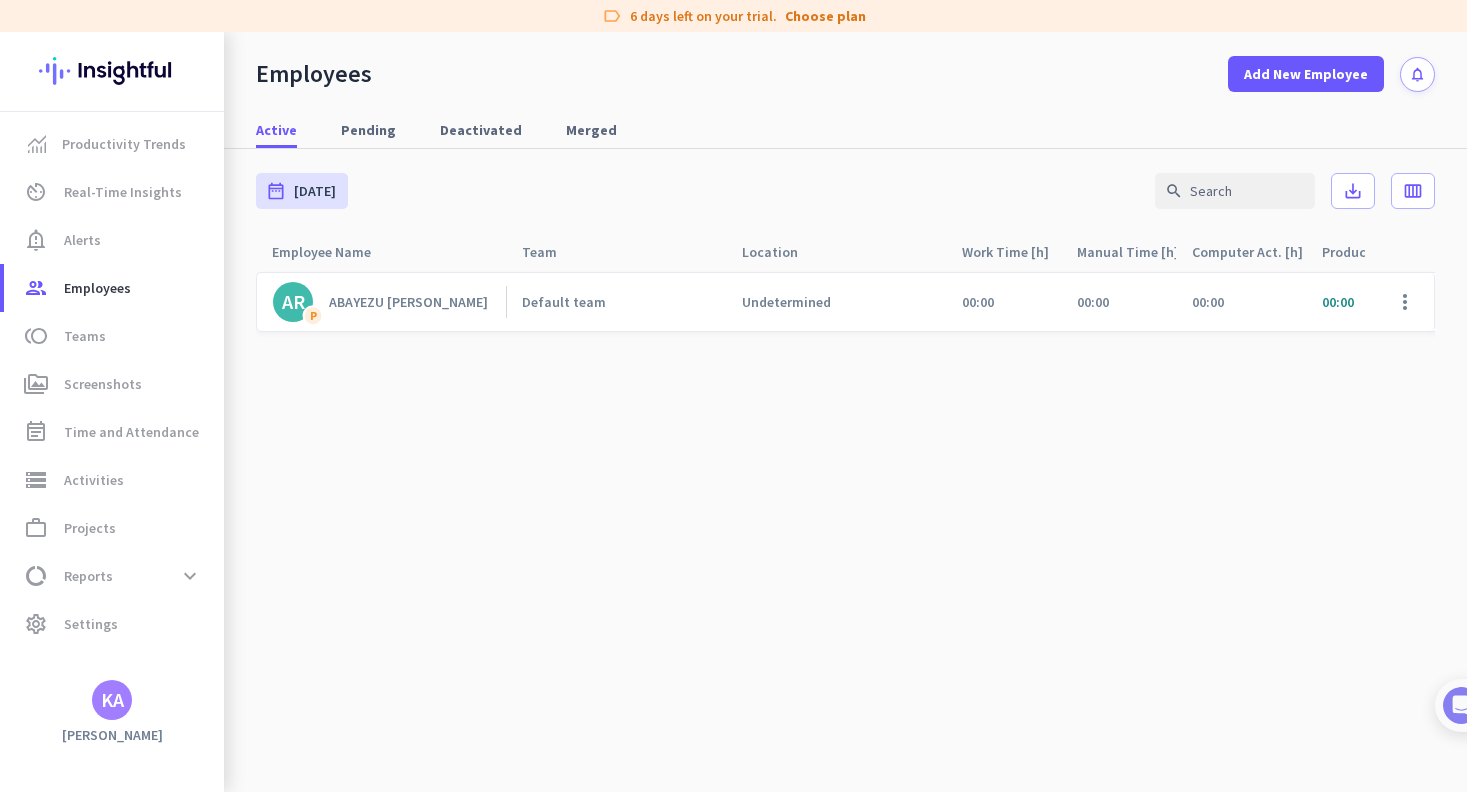 click on "00:00" 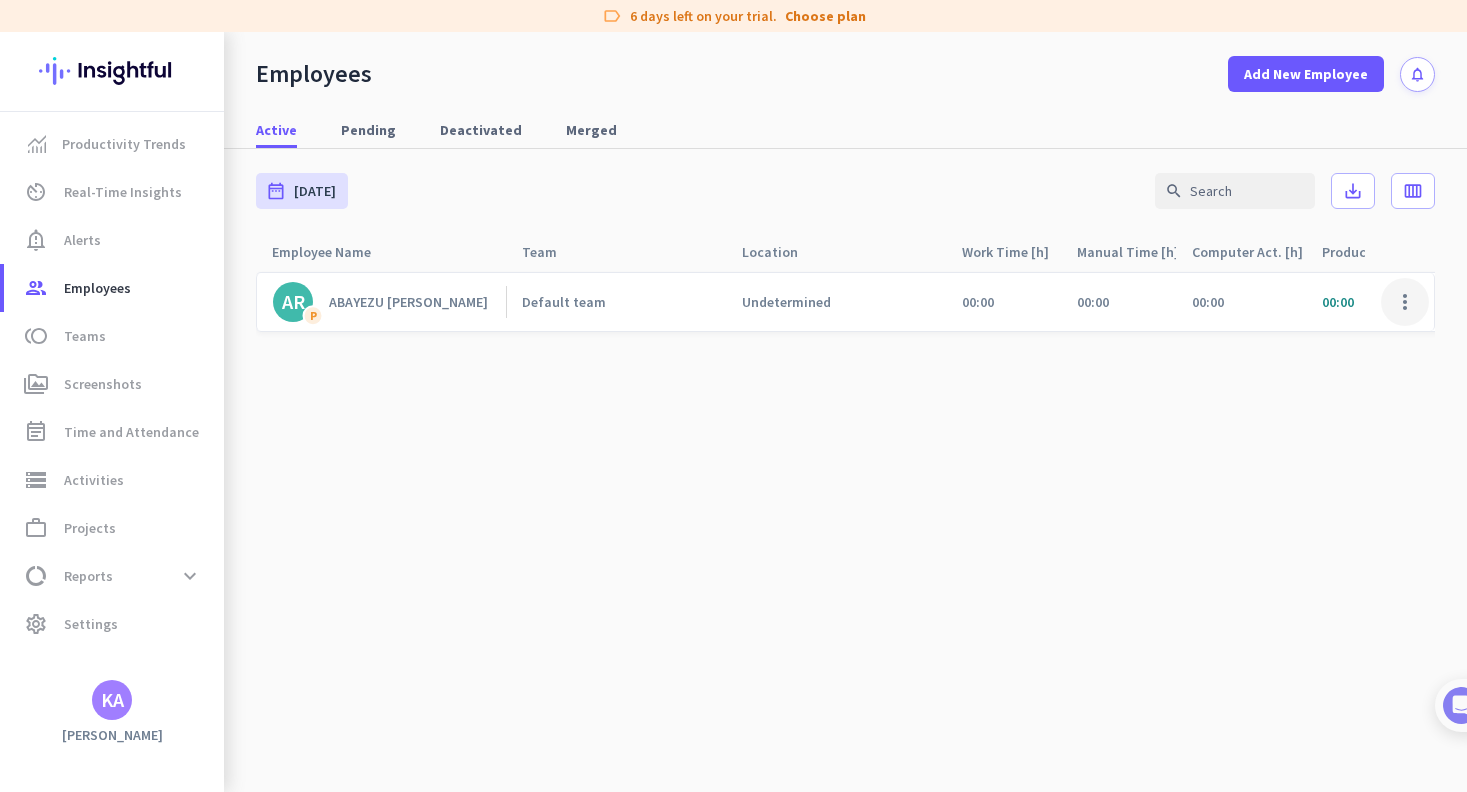 click 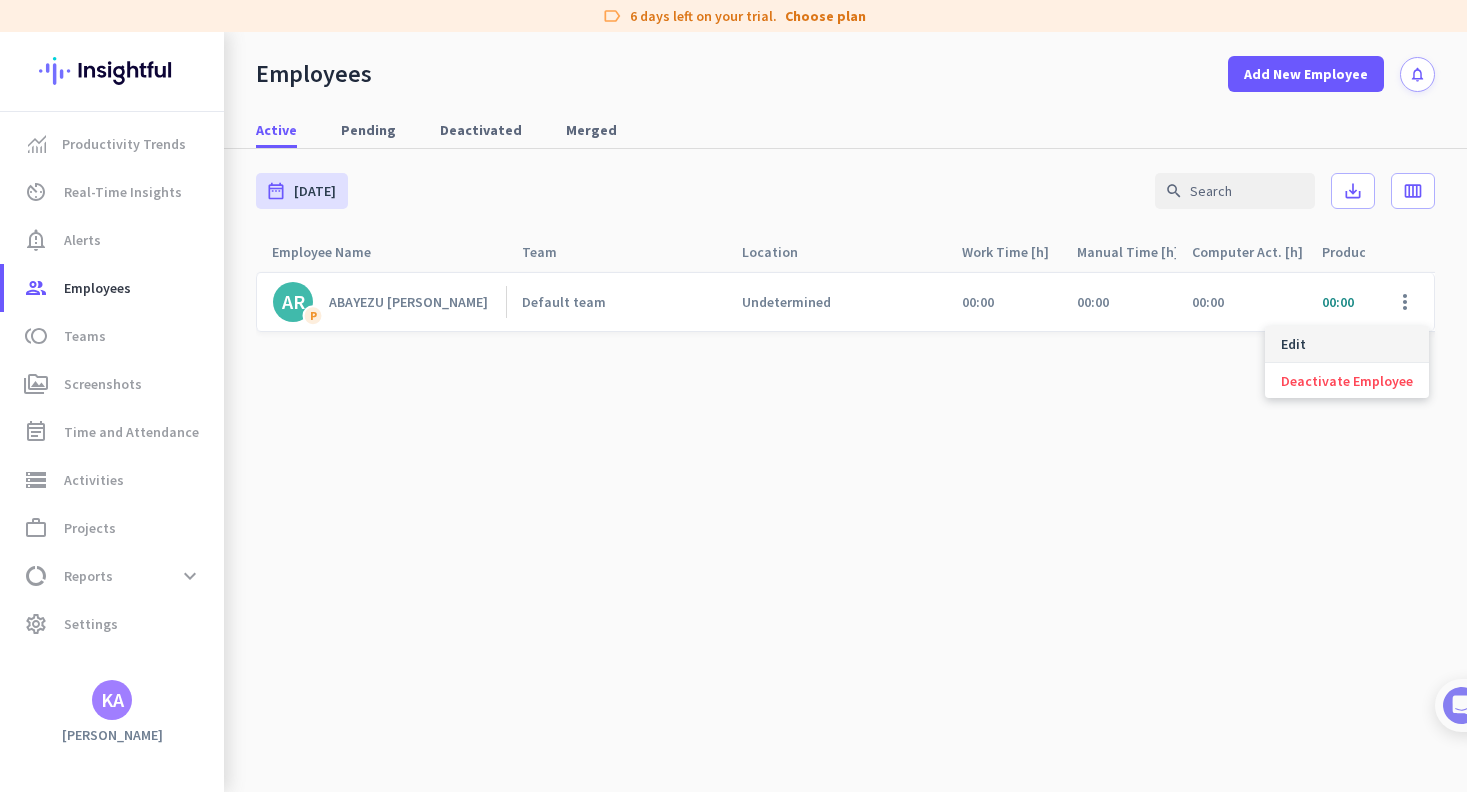 click on "Edit" at bounding box center [1347, 344] 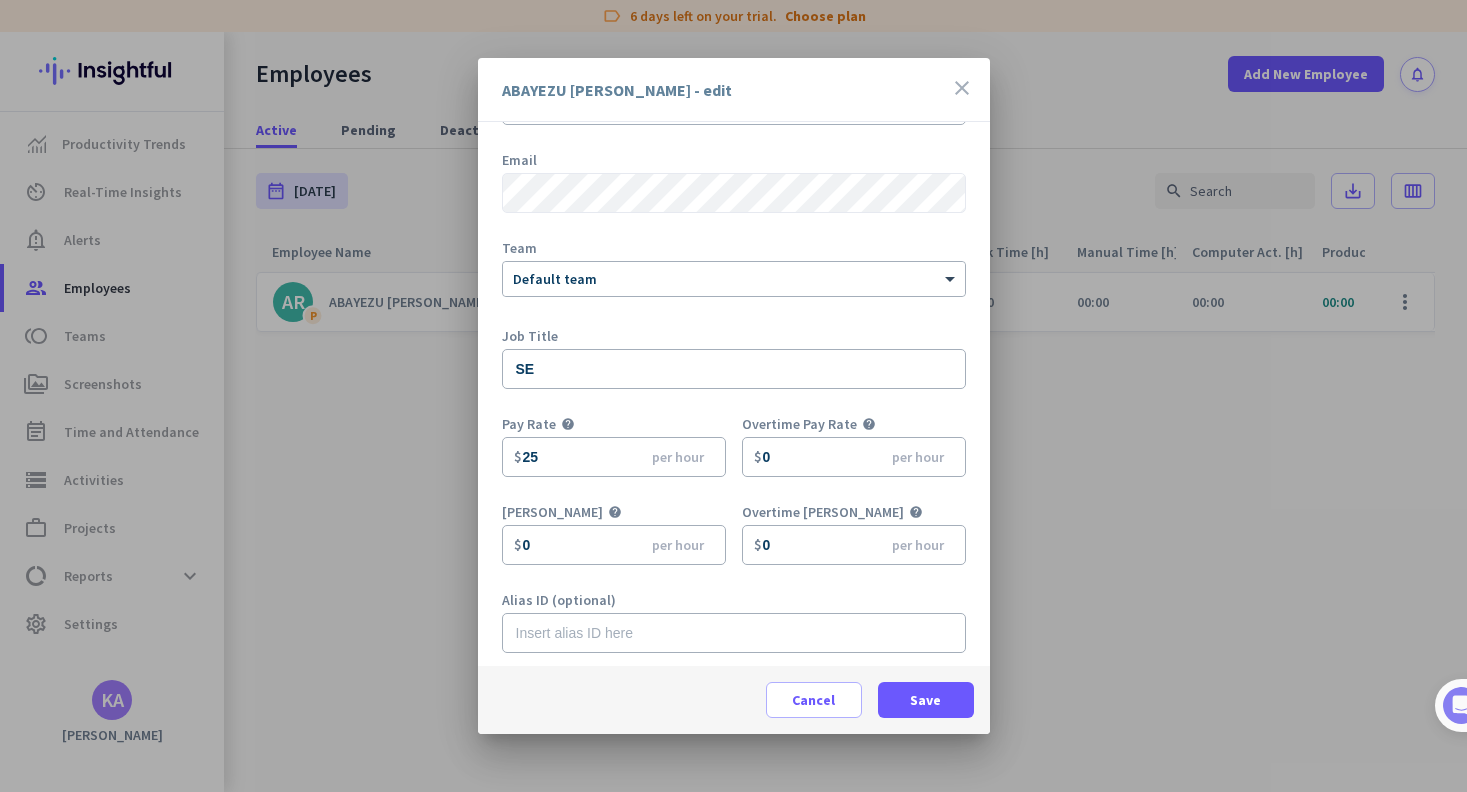 scroll, scrollTop: 88, scrollLeft: 0, axis: vertical 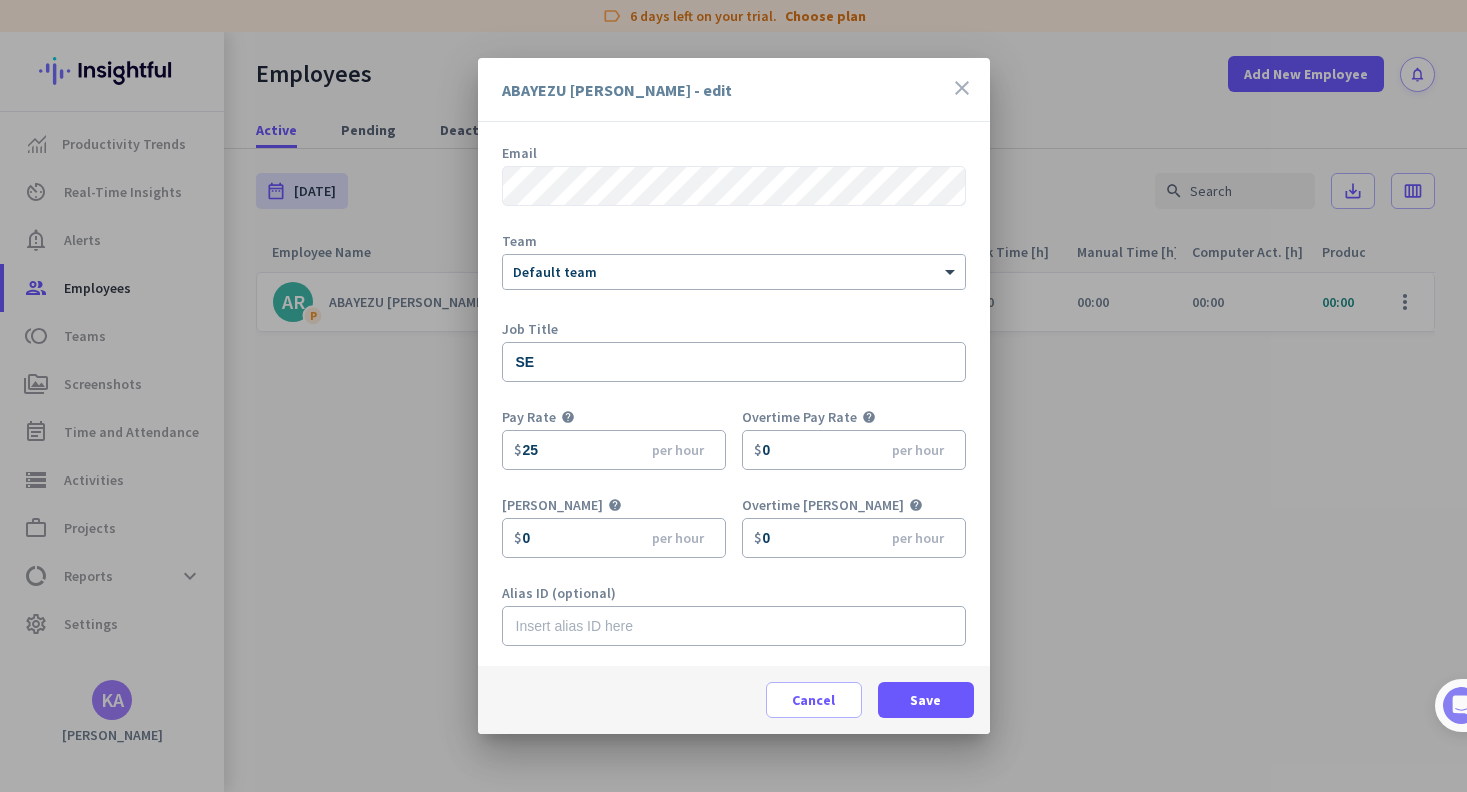 click at bounding box center (733, 396) 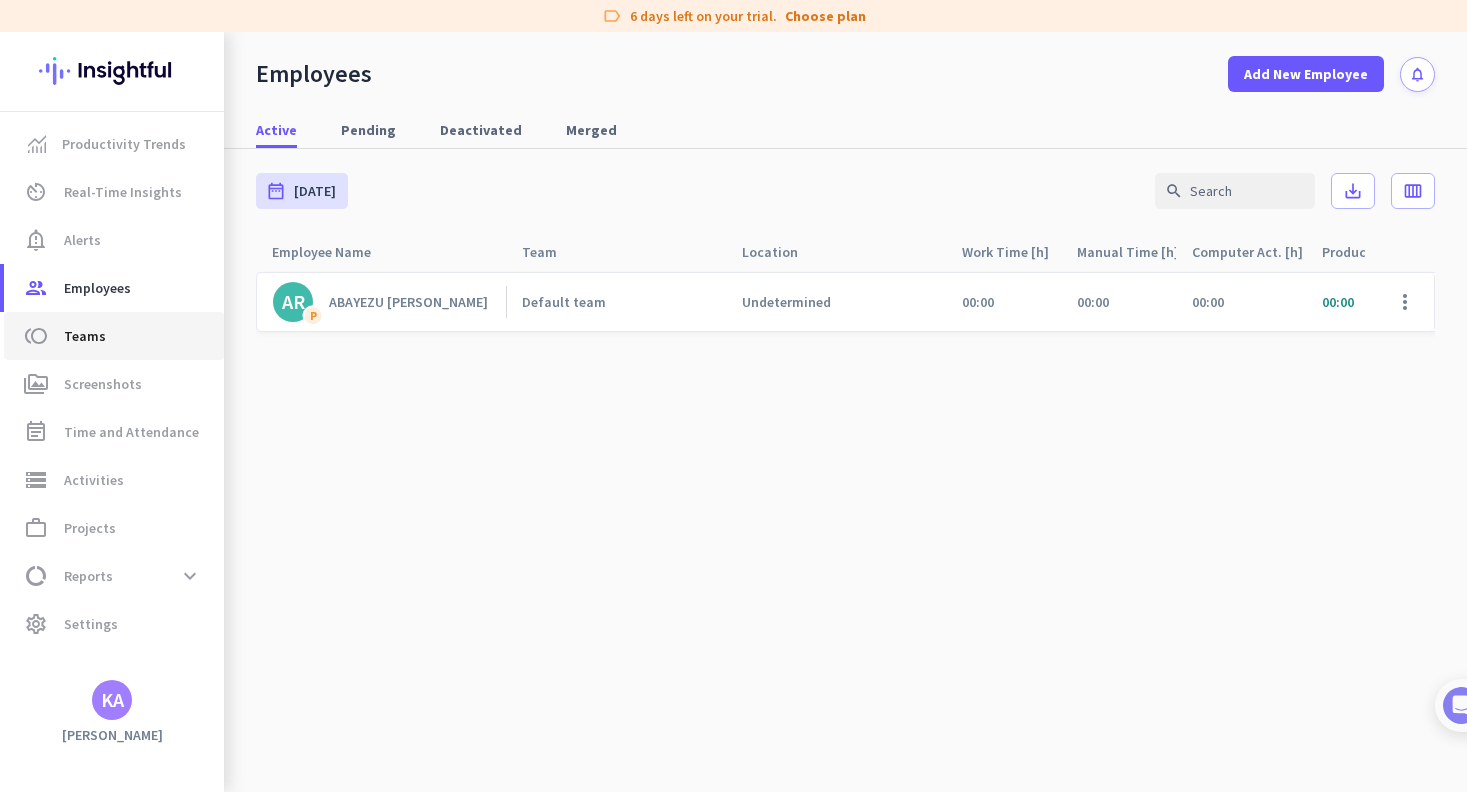 click on "toll  Teams" 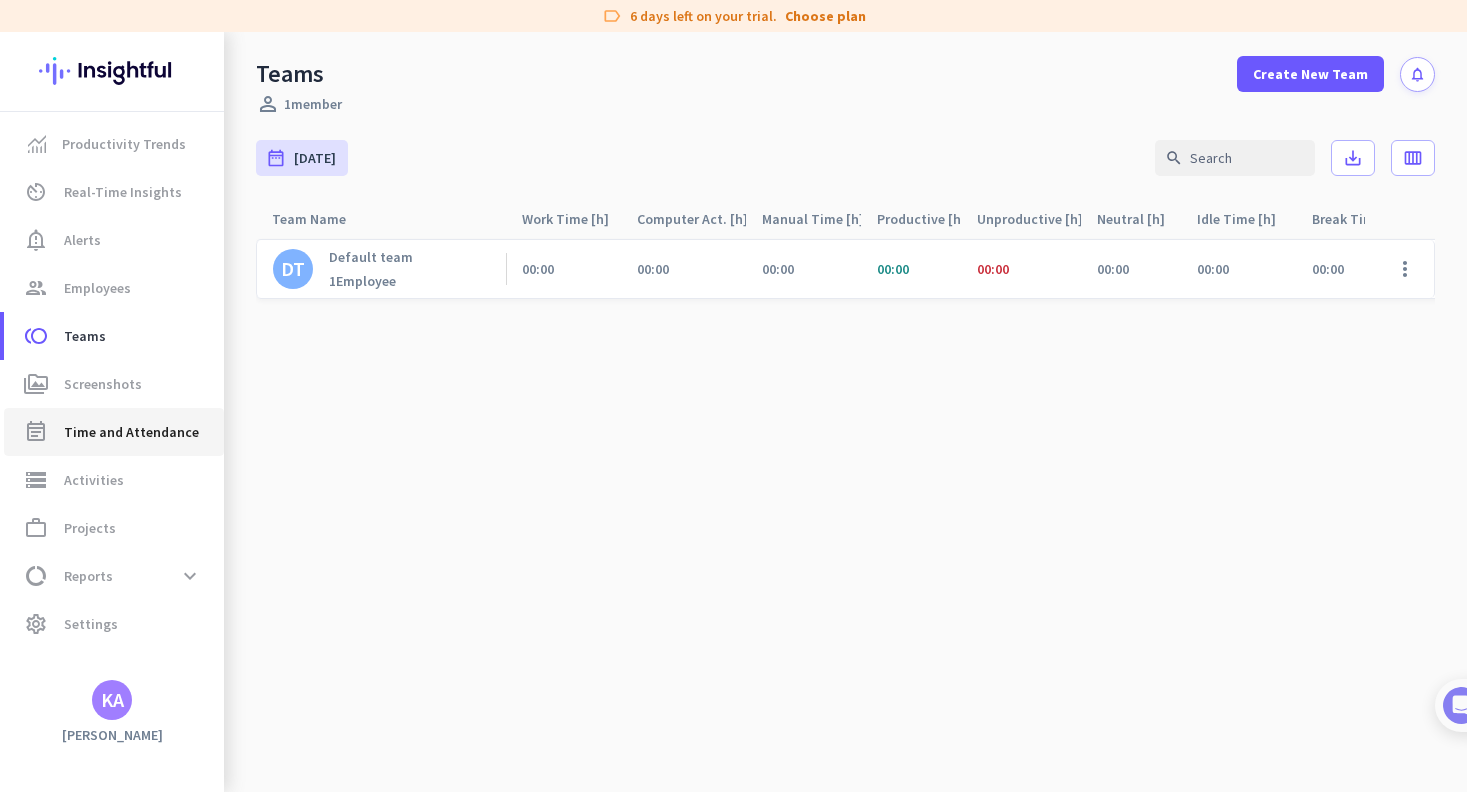 click on "Time and Attendance" 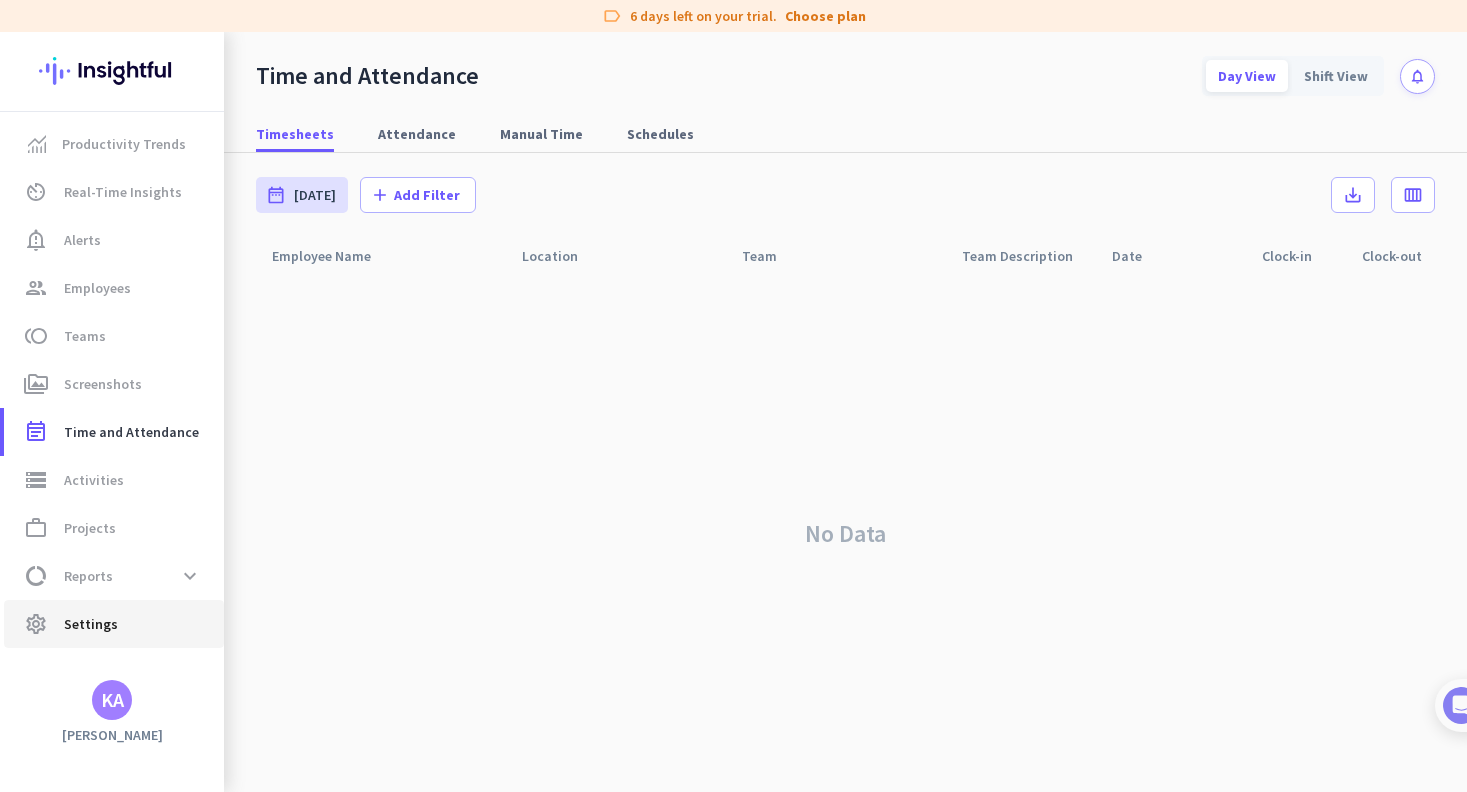 click on "Settings" 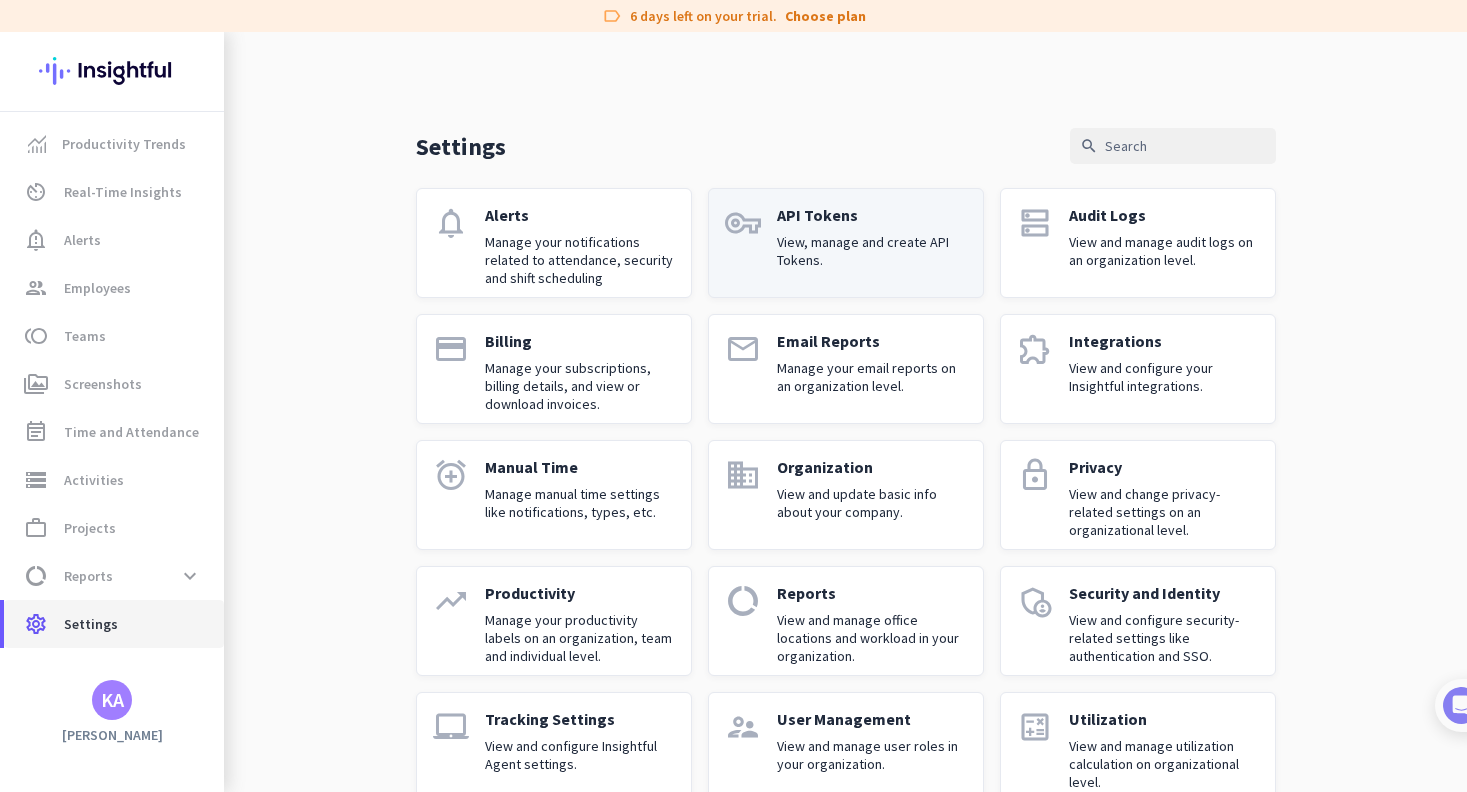 scroll, scrollTop: 42, scrollLeft: 0, axis: vertical 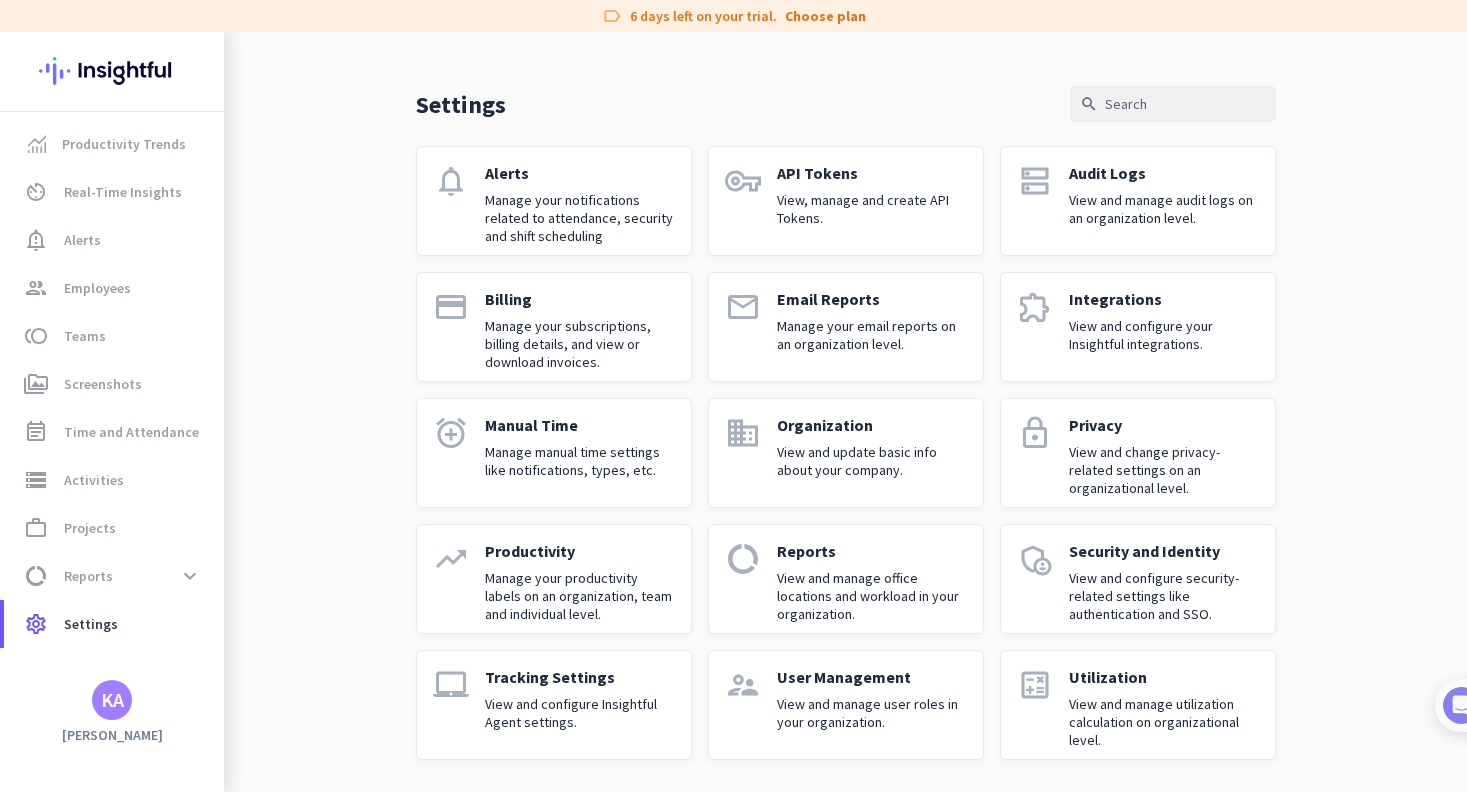 click on "Manage manual time settings like notifications, types, etc." 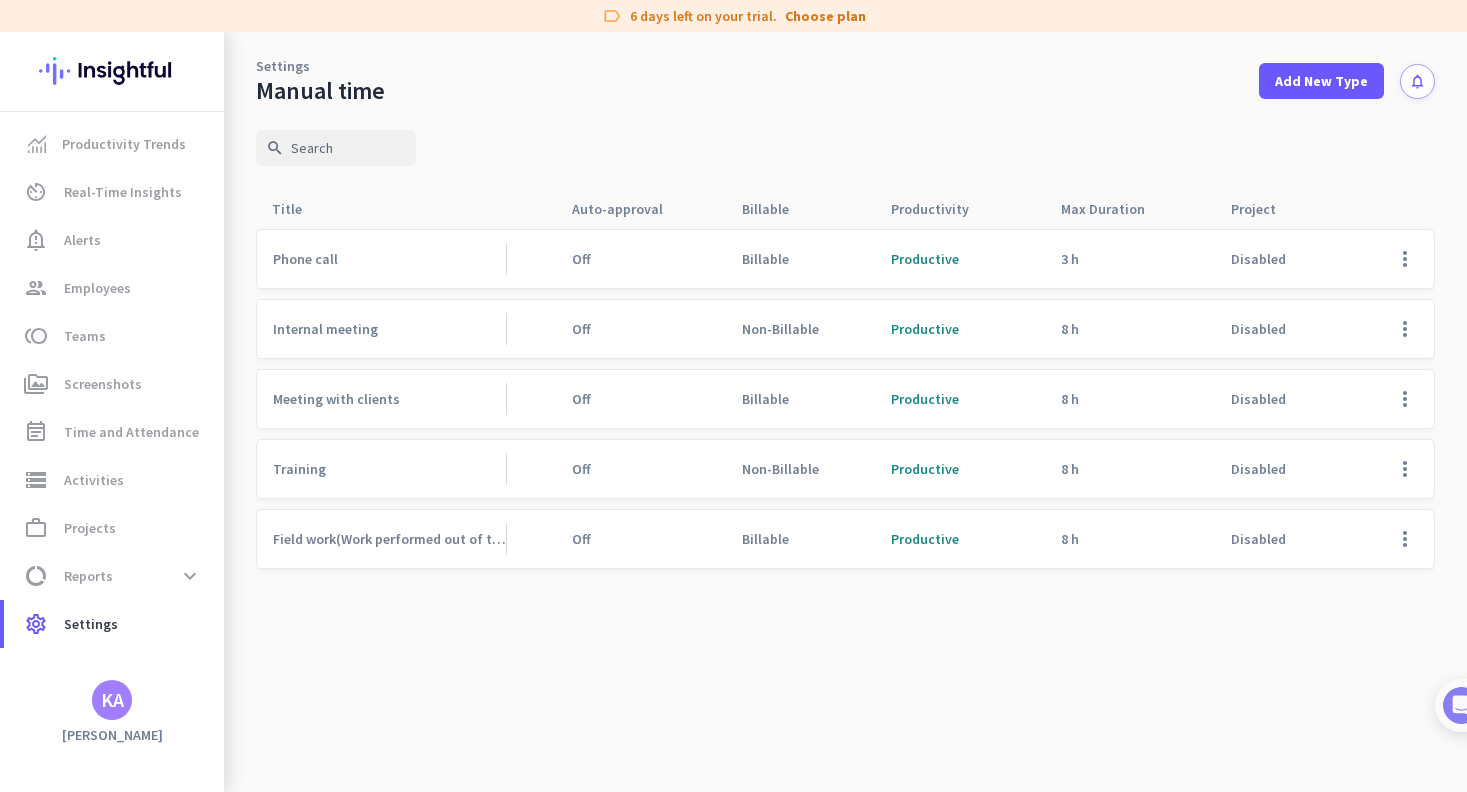 scroll, scrollTop: 0, scrollLeft: 0, axis: both 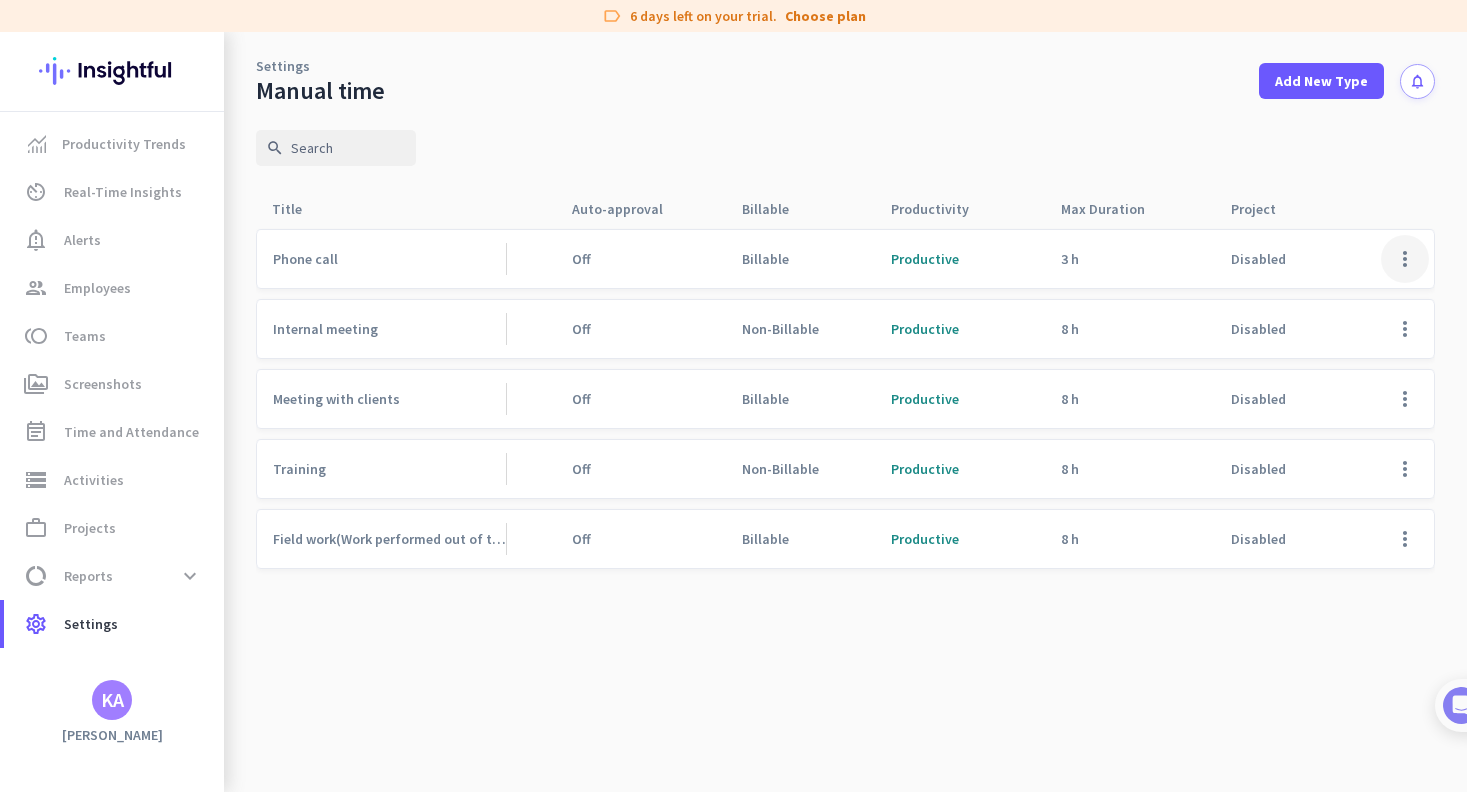 click 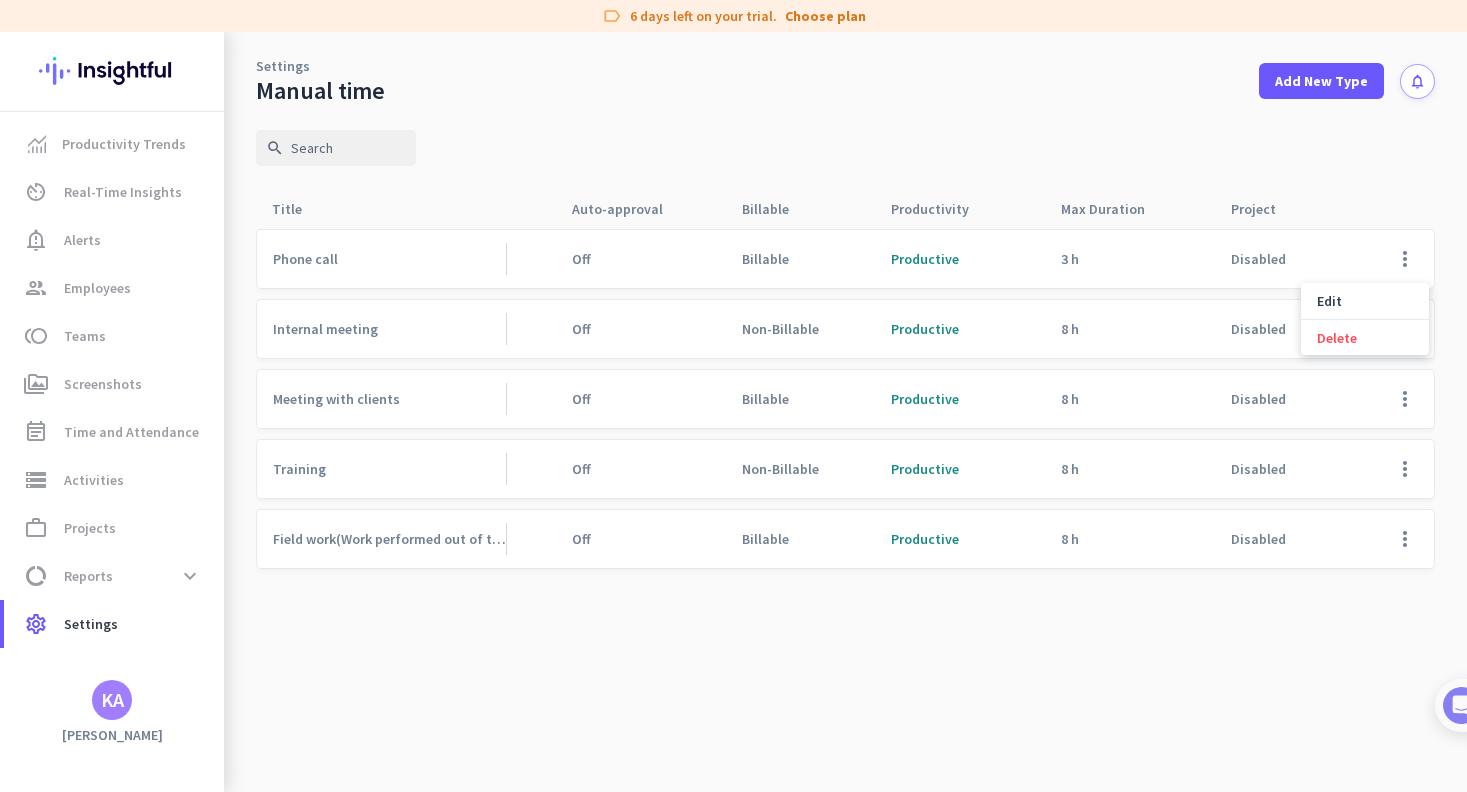 click at bounding box center (733, 396) 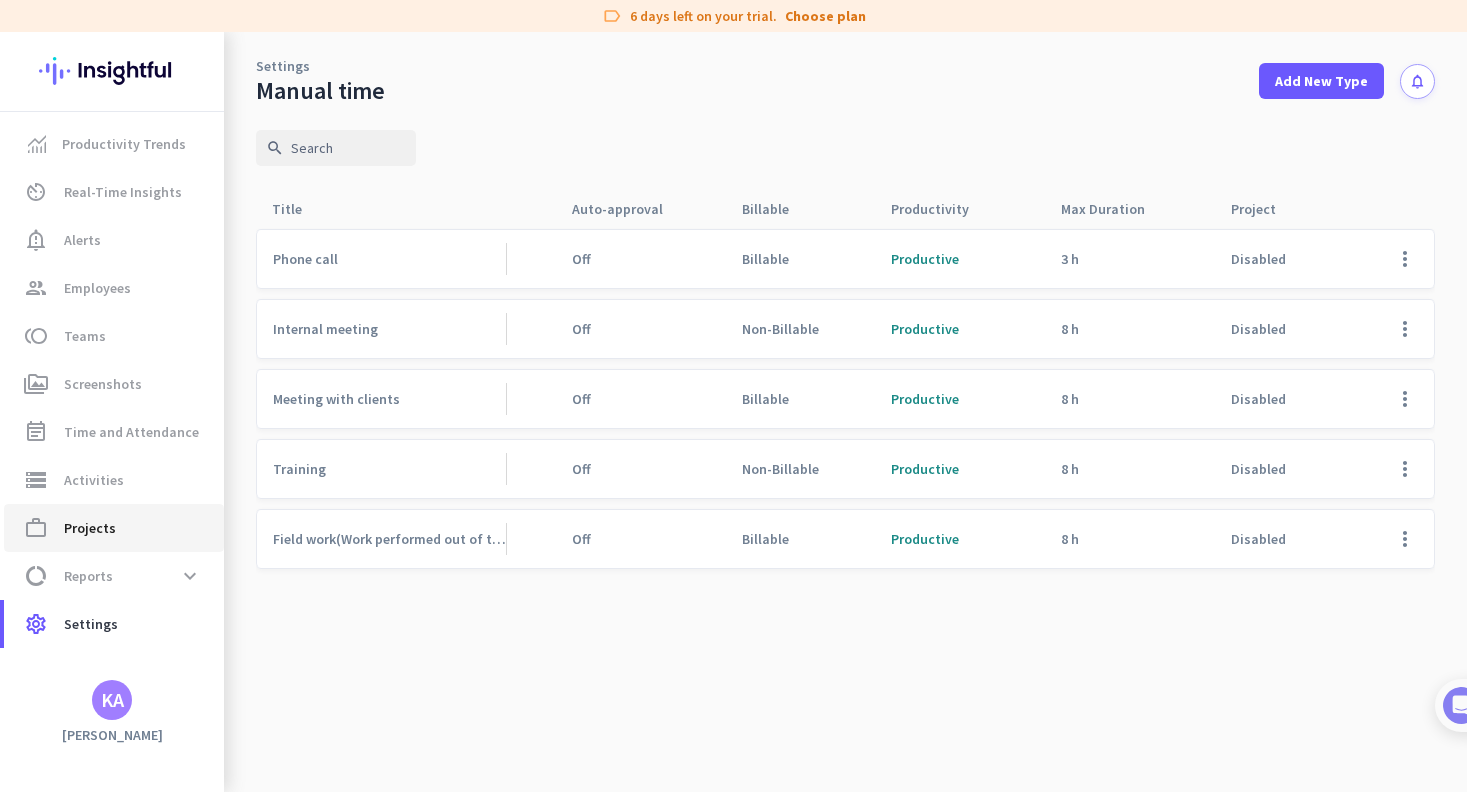click on "Projects" 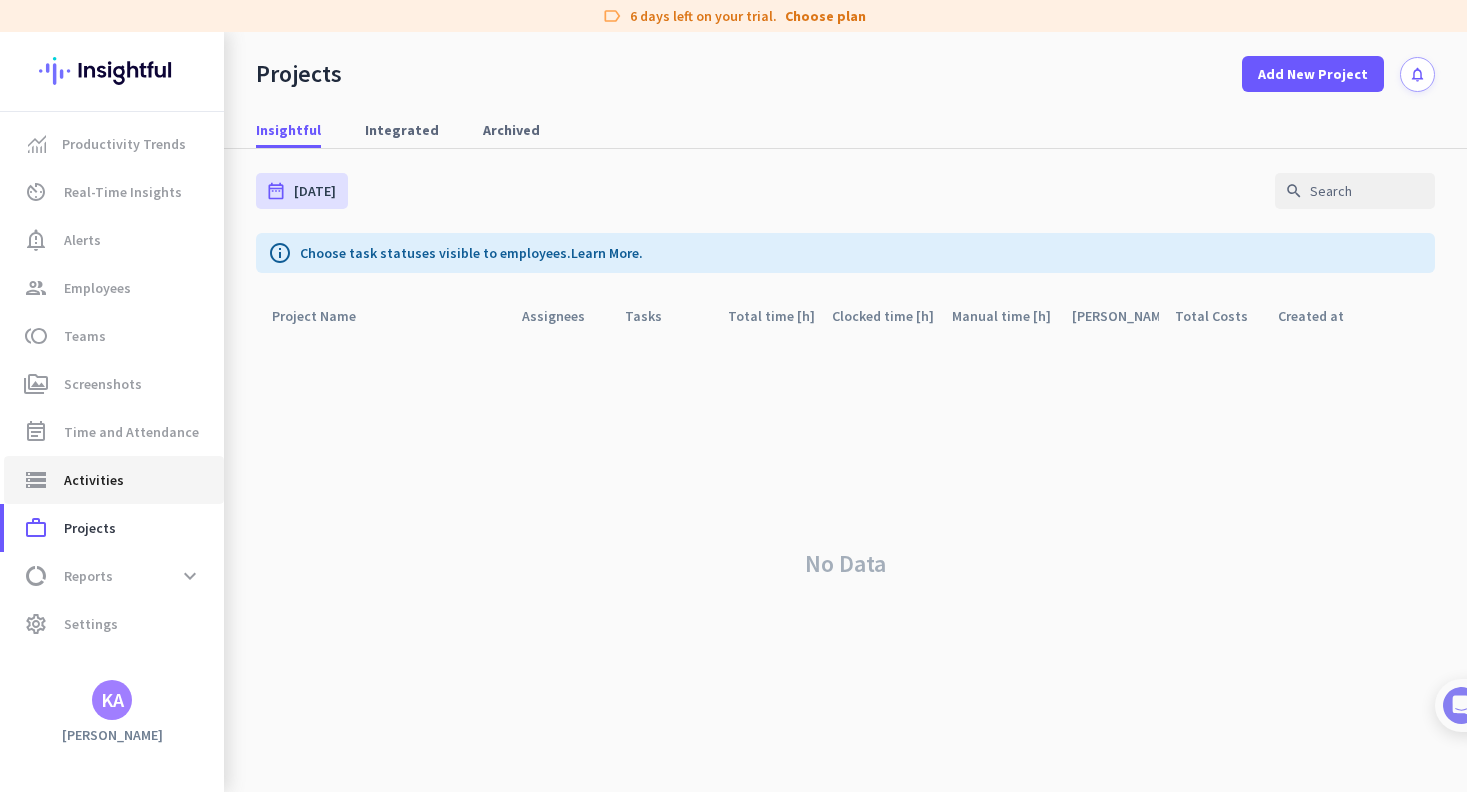 click on "Activities" 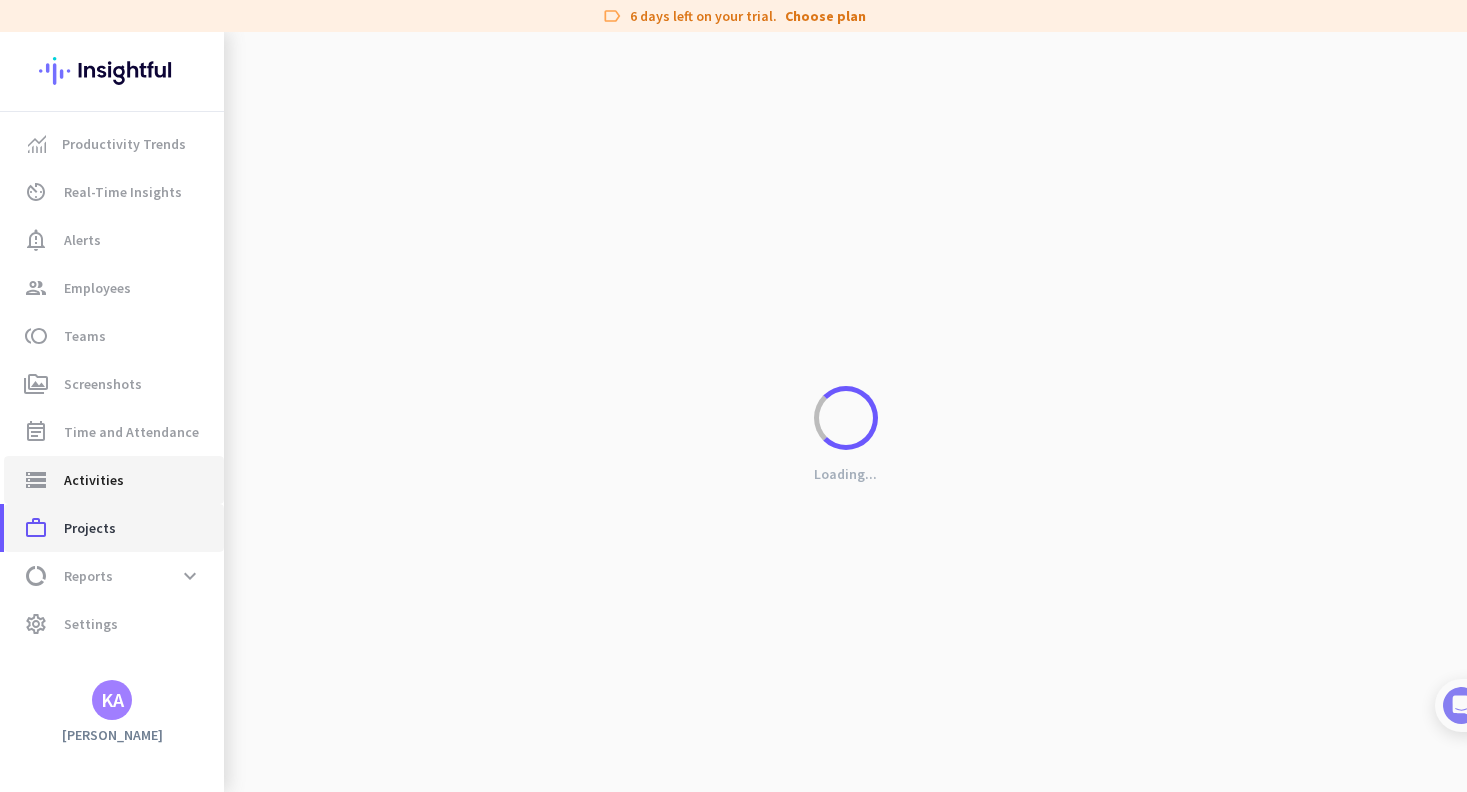 type on "Mon, Jul 28" 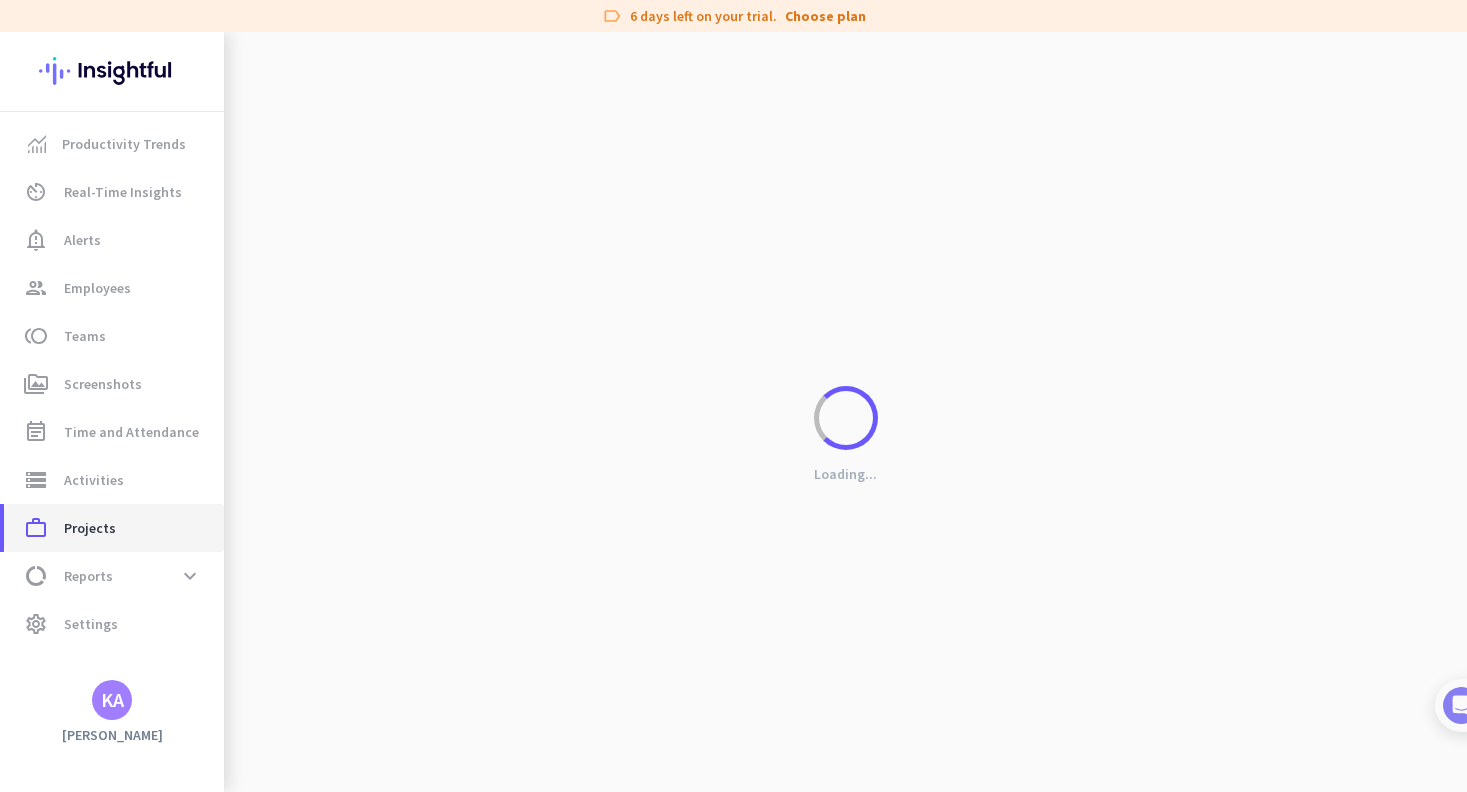click on "Projects" 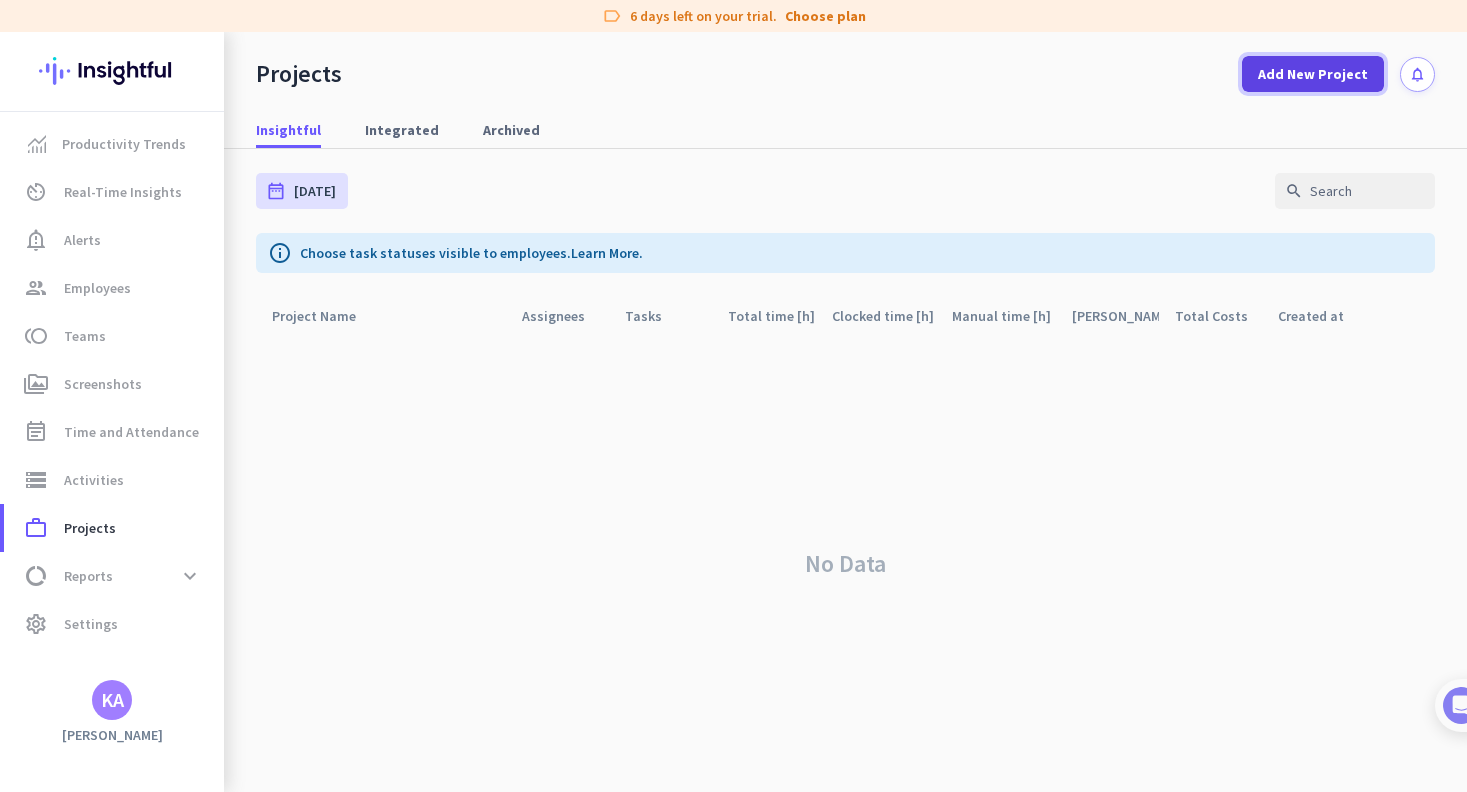 click on "Add New Project" at bounding box center [1313, 74] 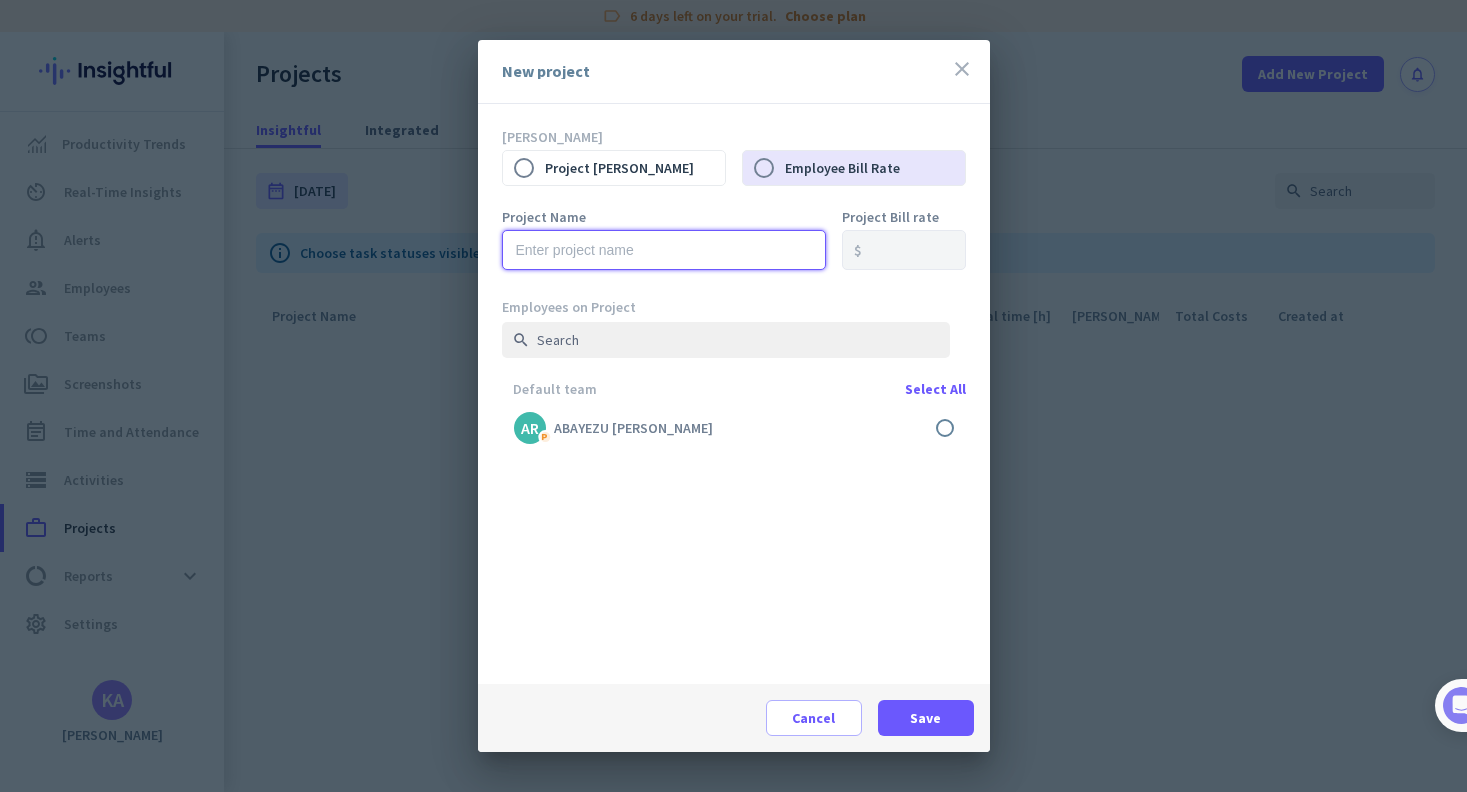 click at bounding box center [664, 250] 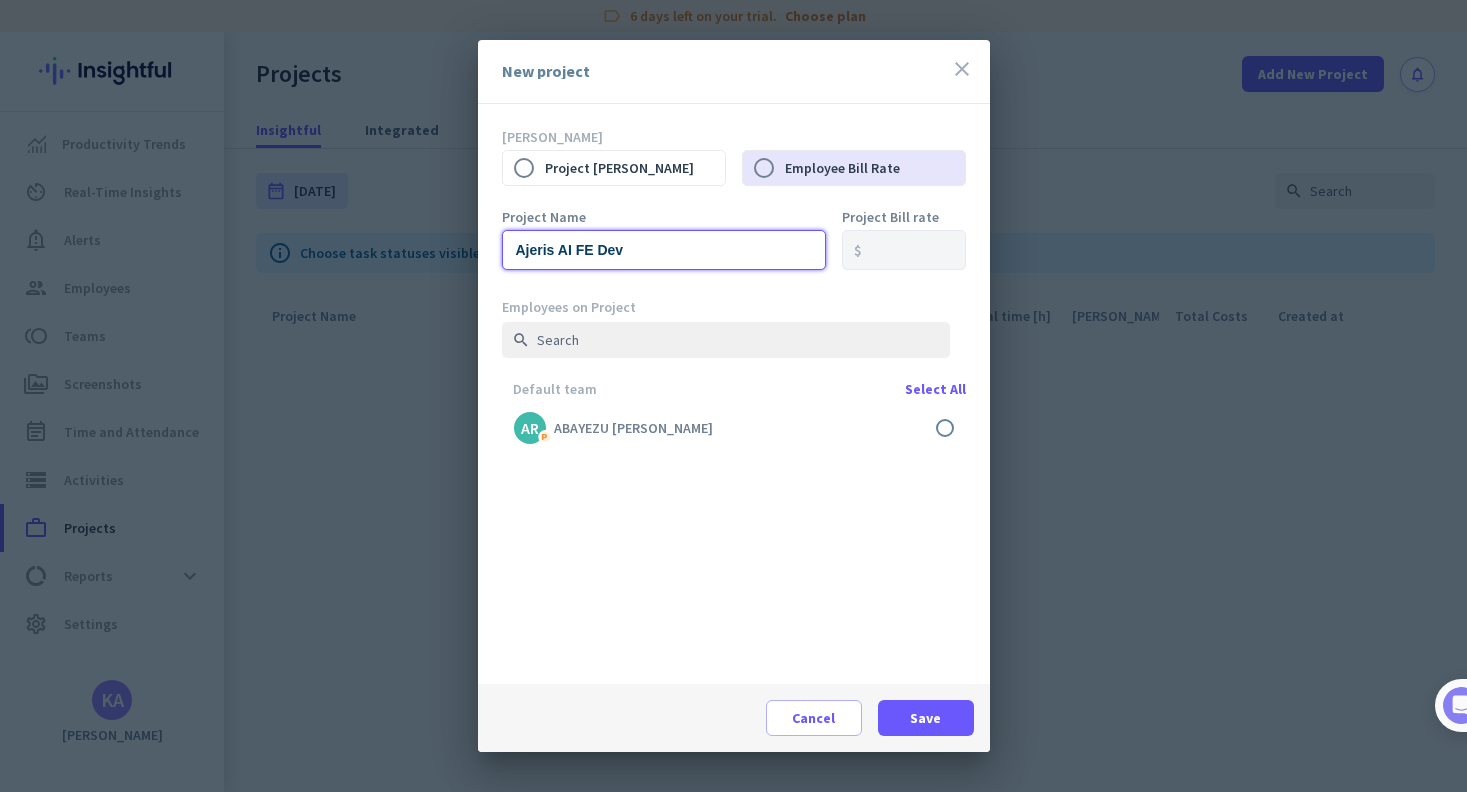 drag, startPoint x: 576, startPoint y: 243, endPoint x: 633, endPoint y: 242, distance: 57.00877 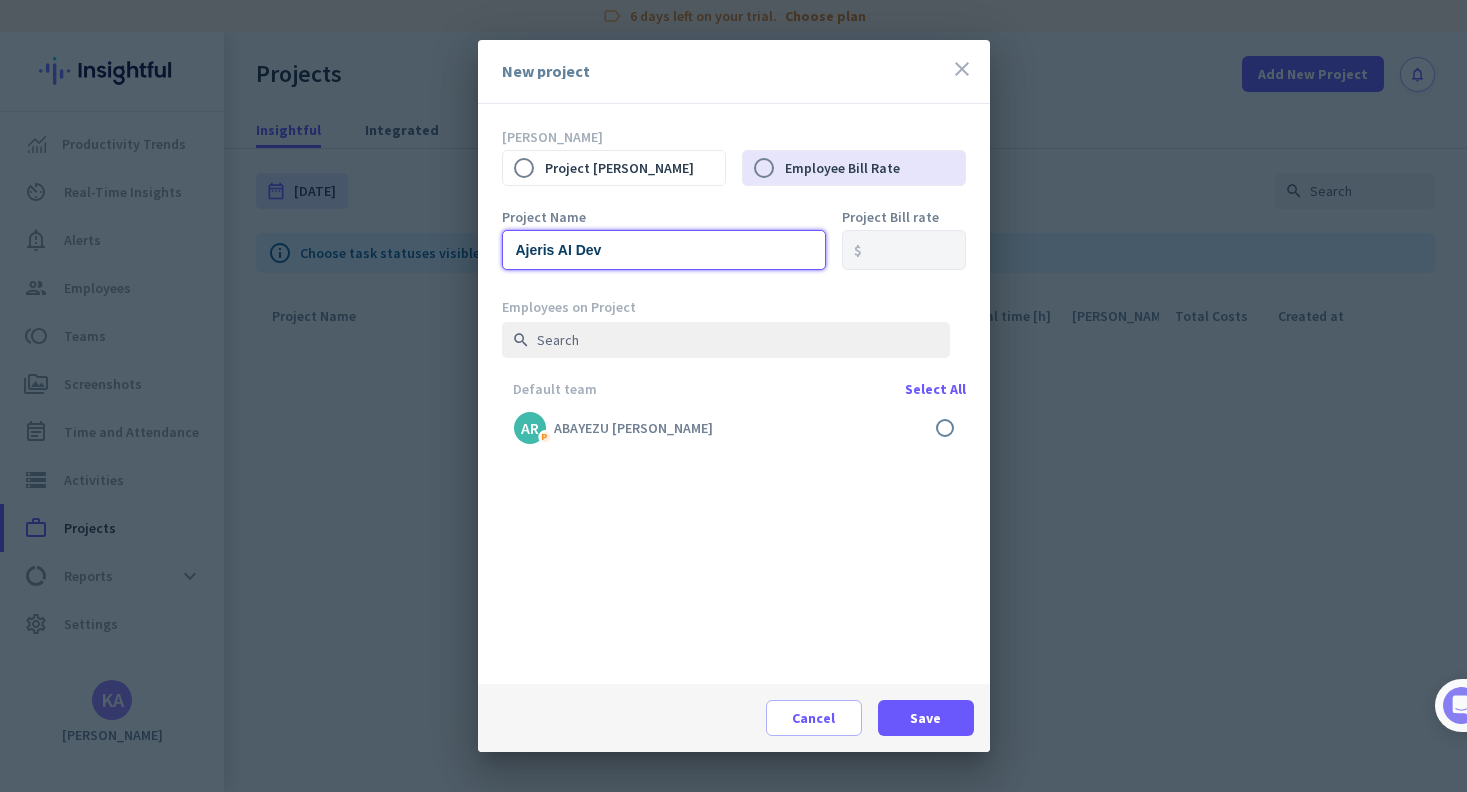 type on "Ajeris AI Dev" 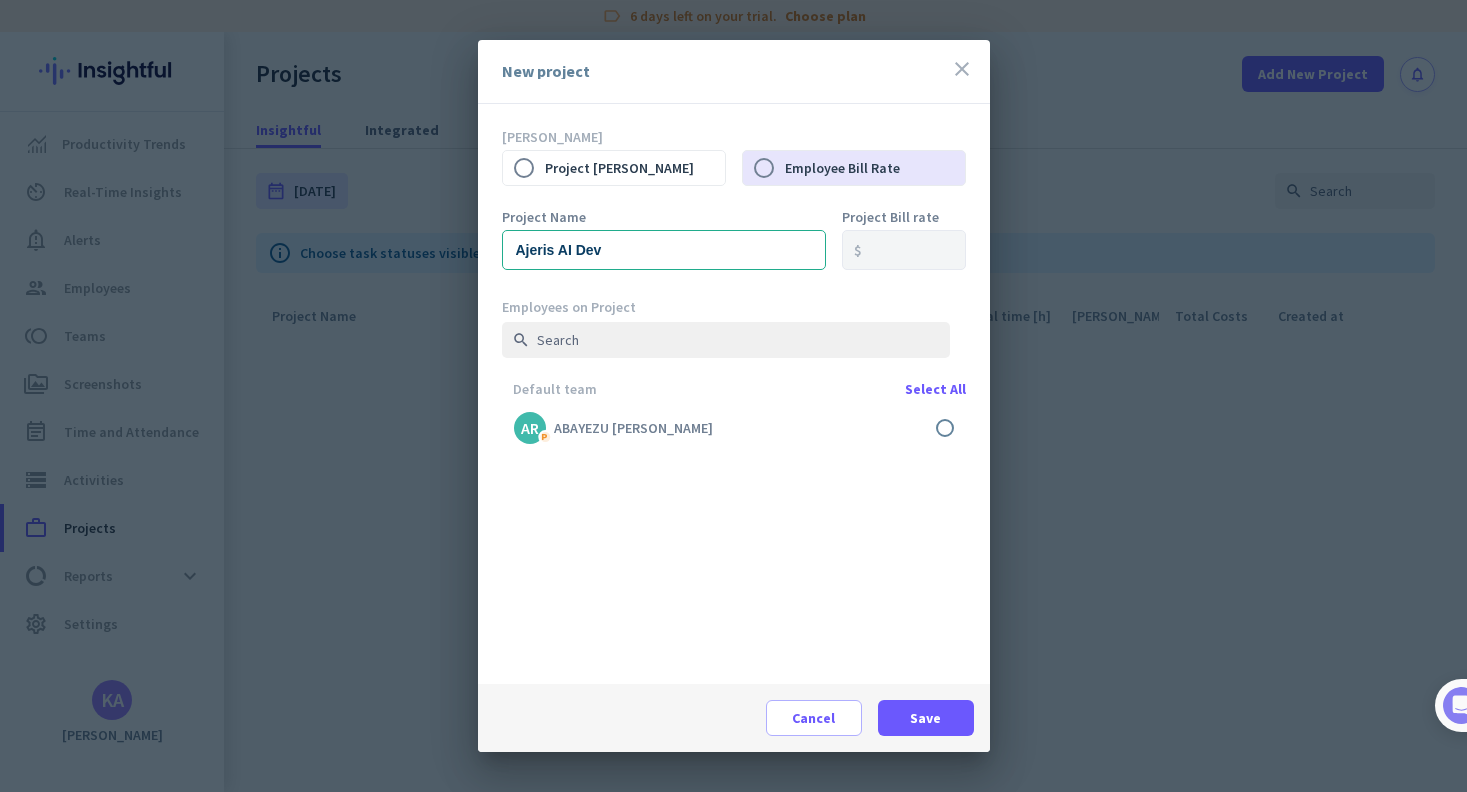 click on "Project Bill rate  $" at bounding box center [904, 250] 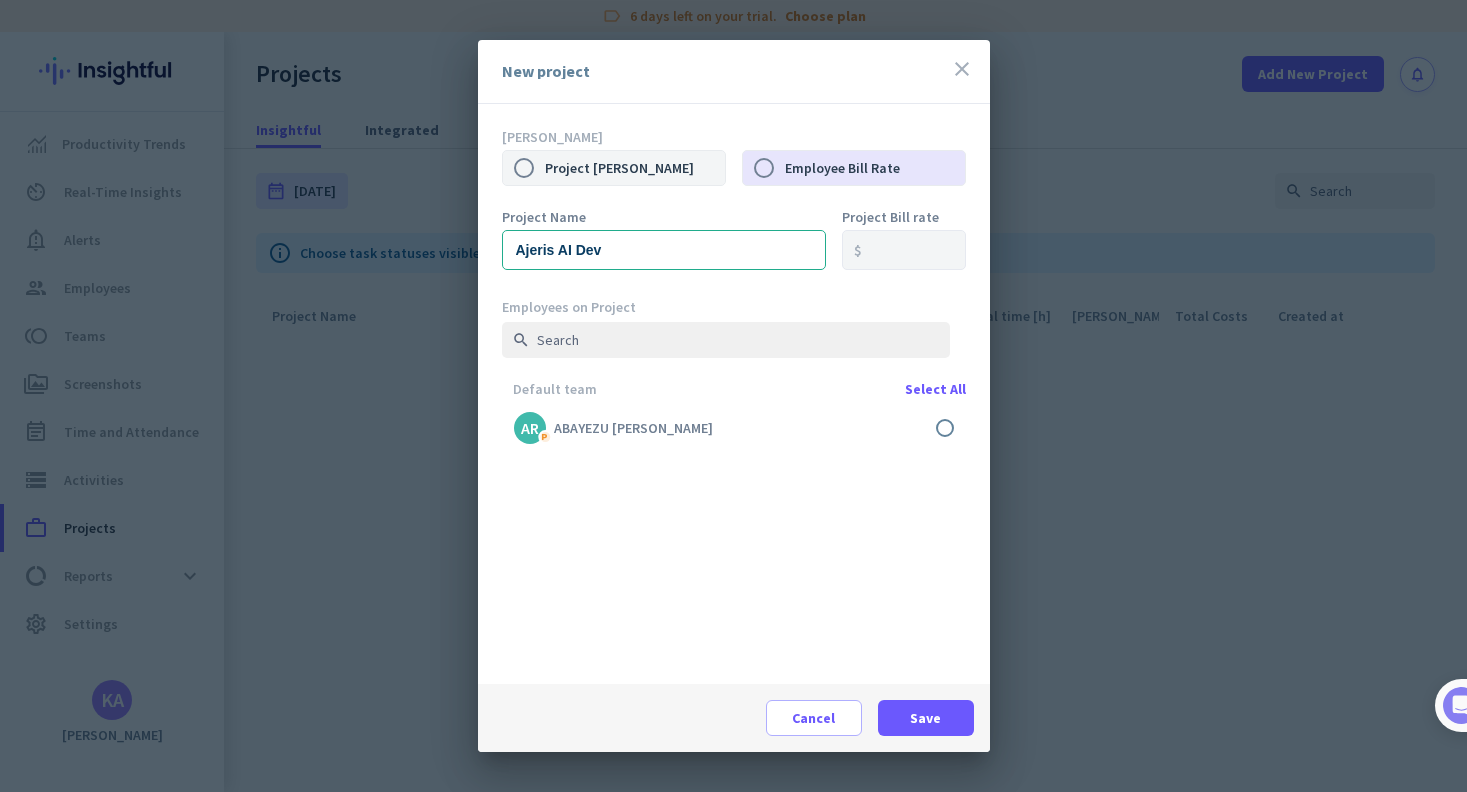click on "Project Bill Rate" at bounding box center [635, 168] 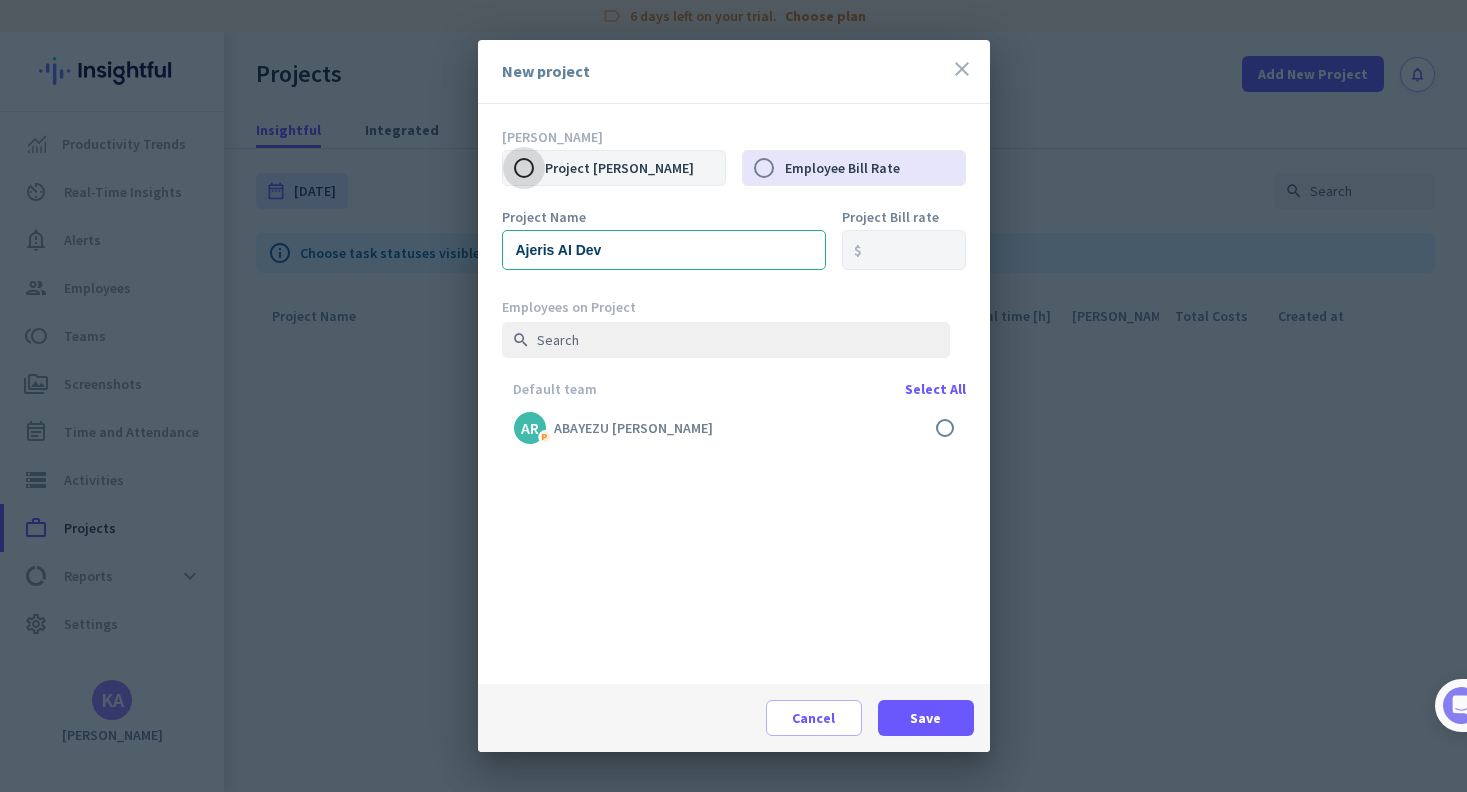 click on "Project Bill Rate" at bounding box center [524, 168] 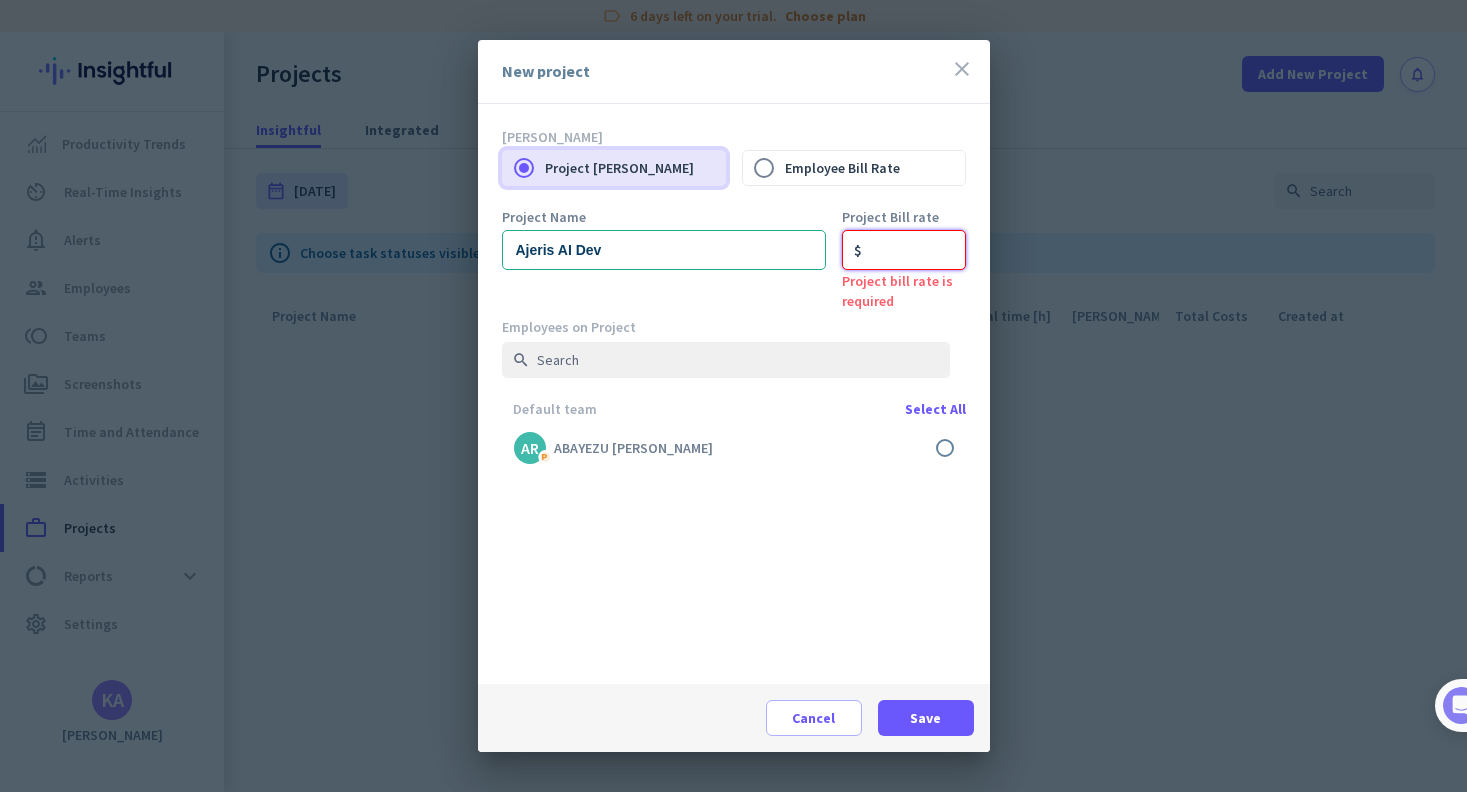 click at bounding box center [904, 250] 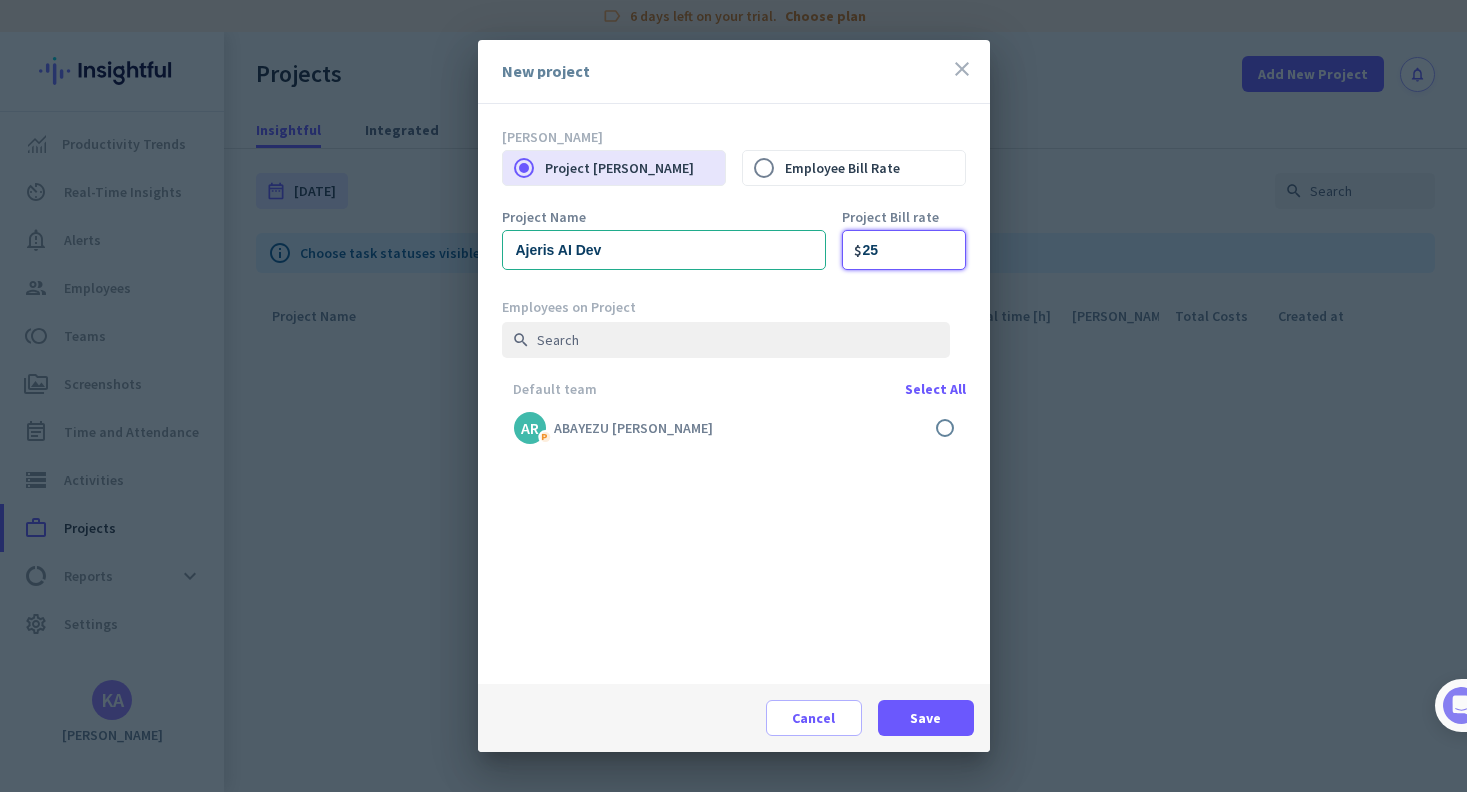 type on "25" 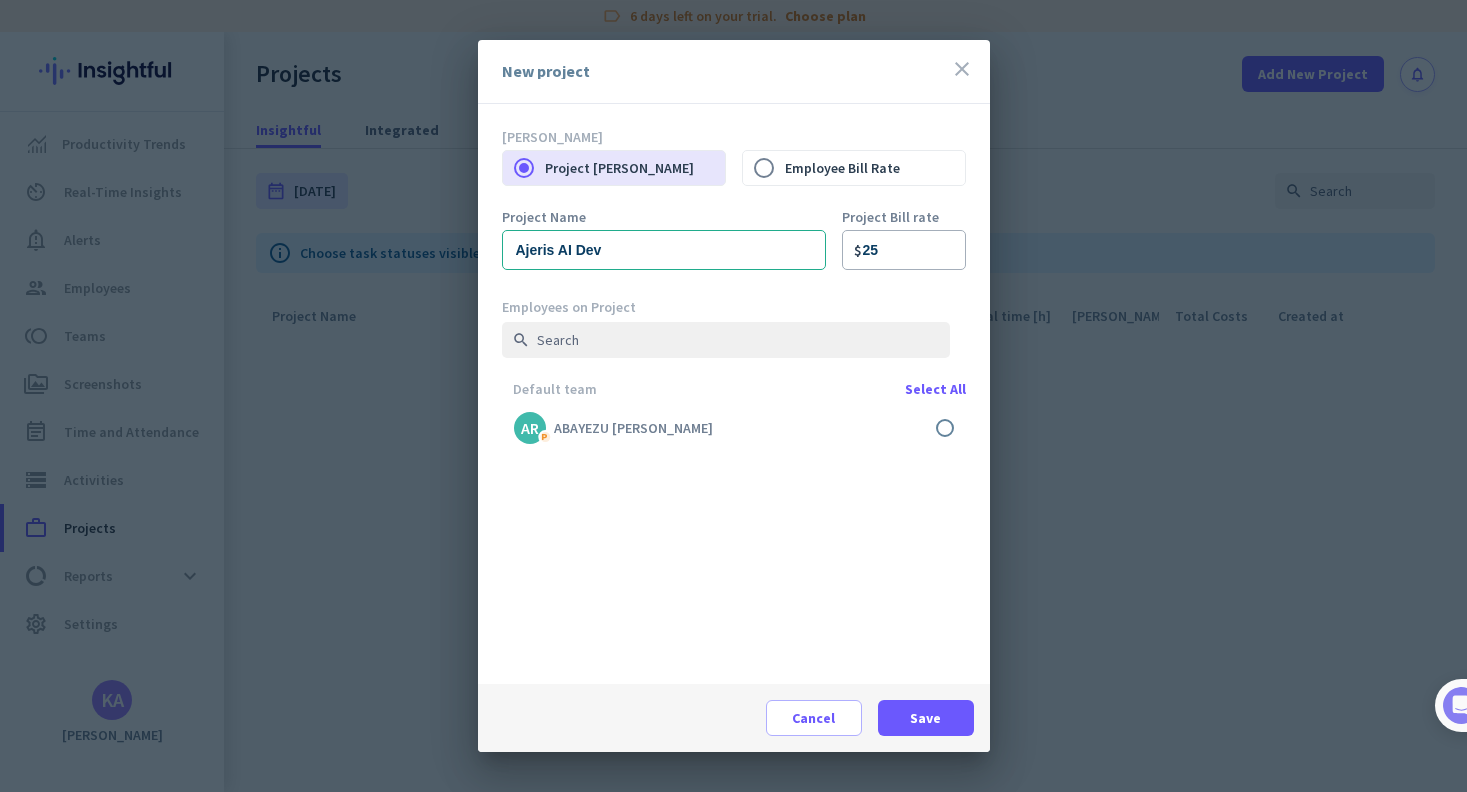 click on "Default team    Select All    AR   P   ABAYEZU René Rigobert   done" at bounding box center (742, 533) 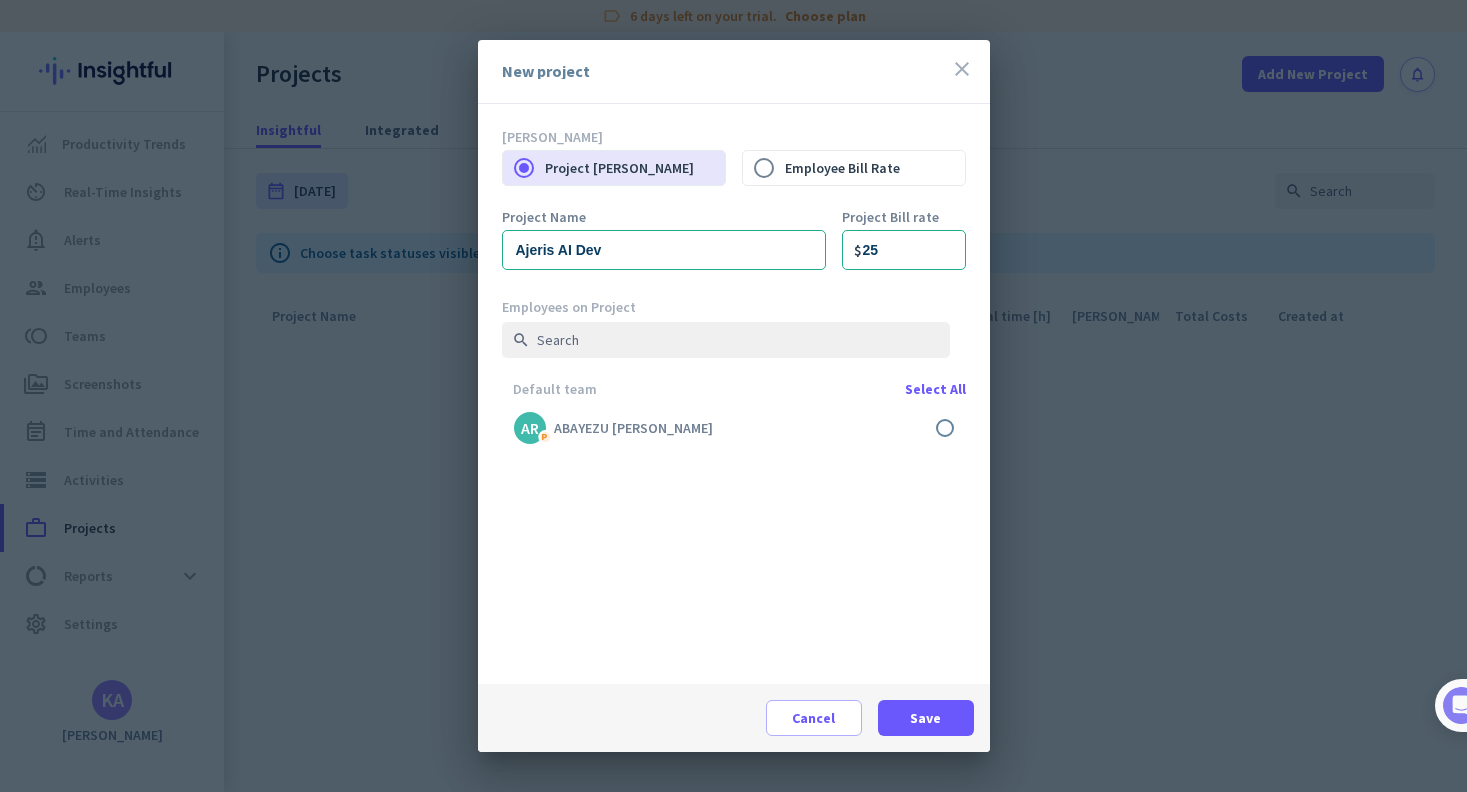 click on "Select All" at bounding box center [935, 389] 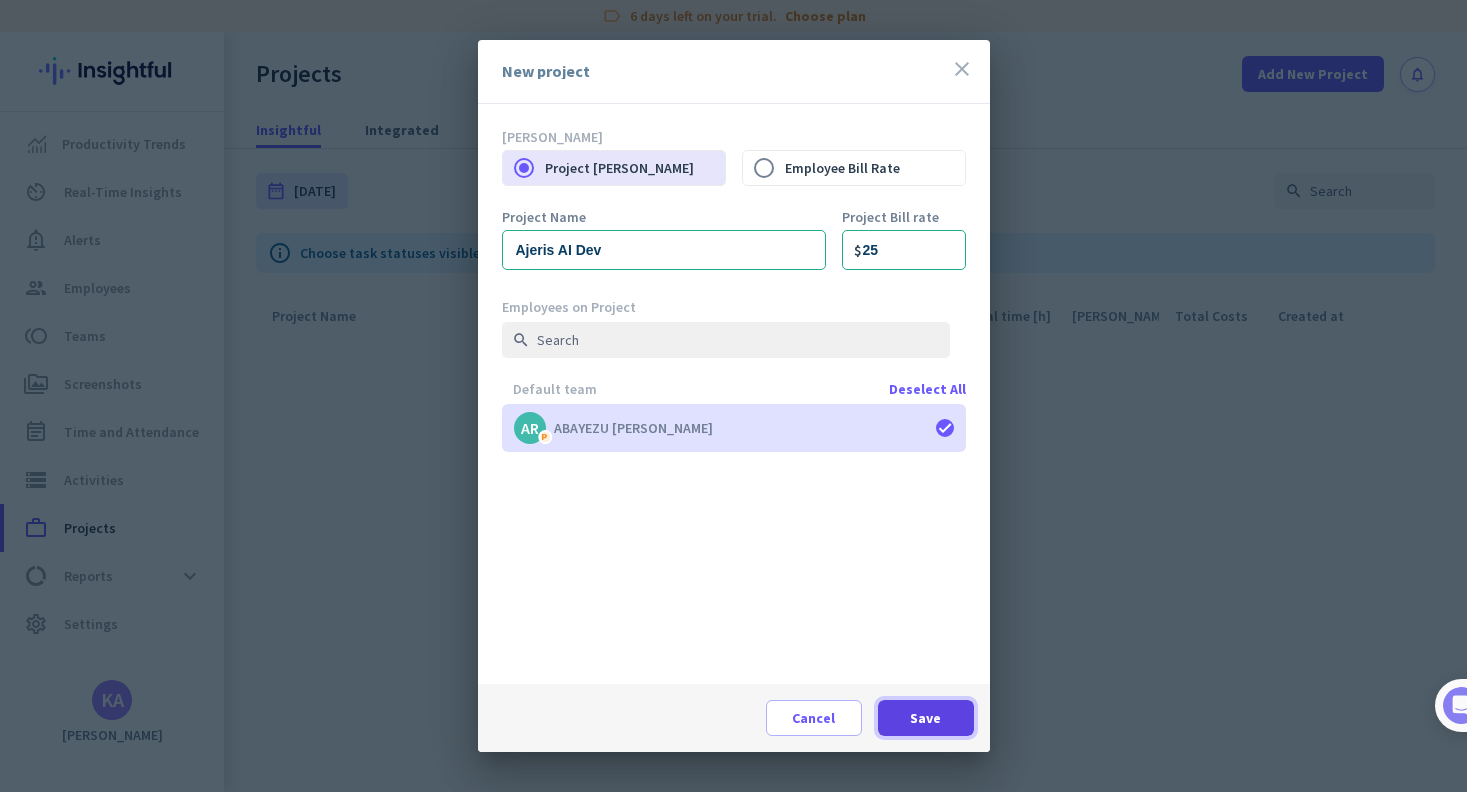 click on "Save" at bounding box center (925, 718) 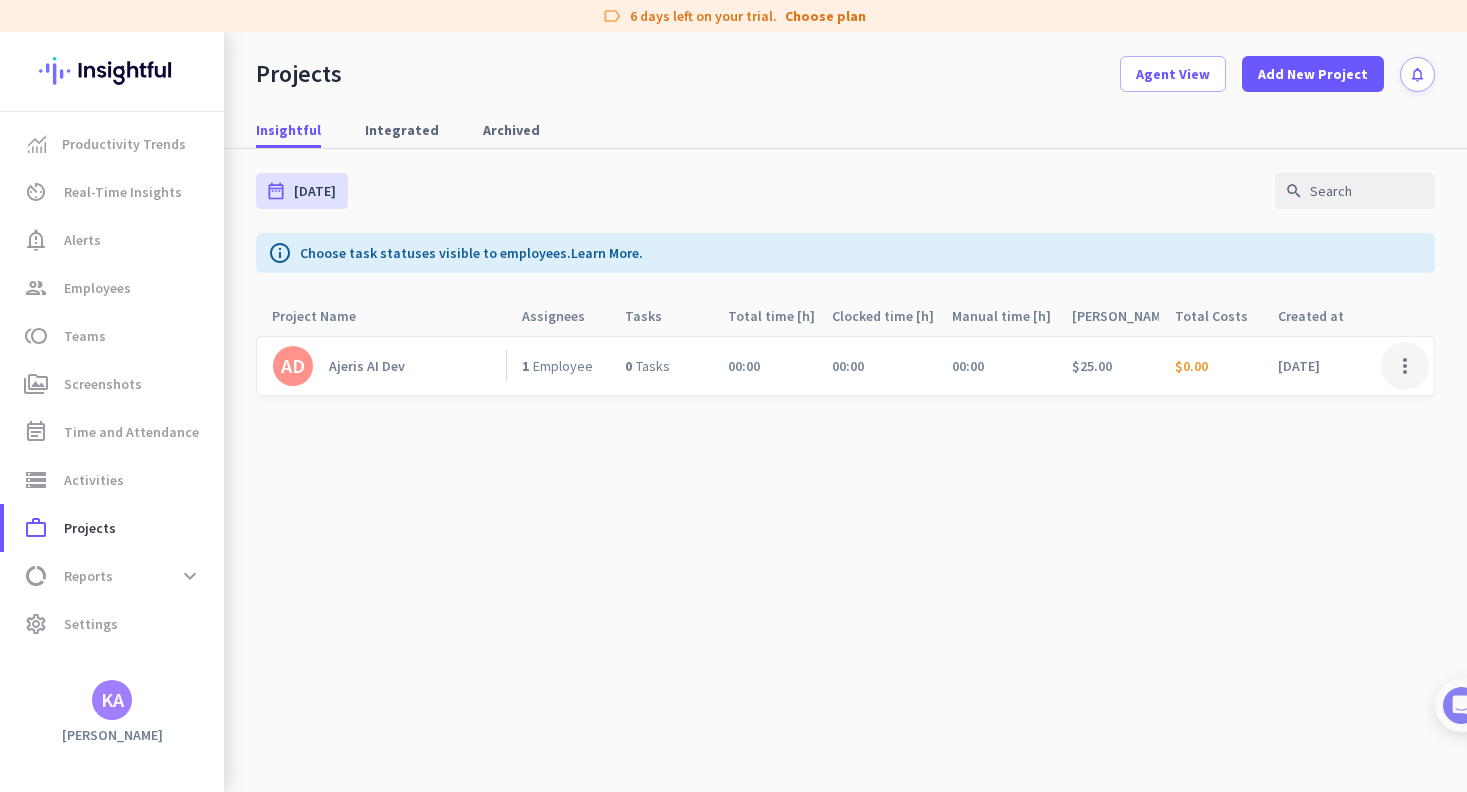 click 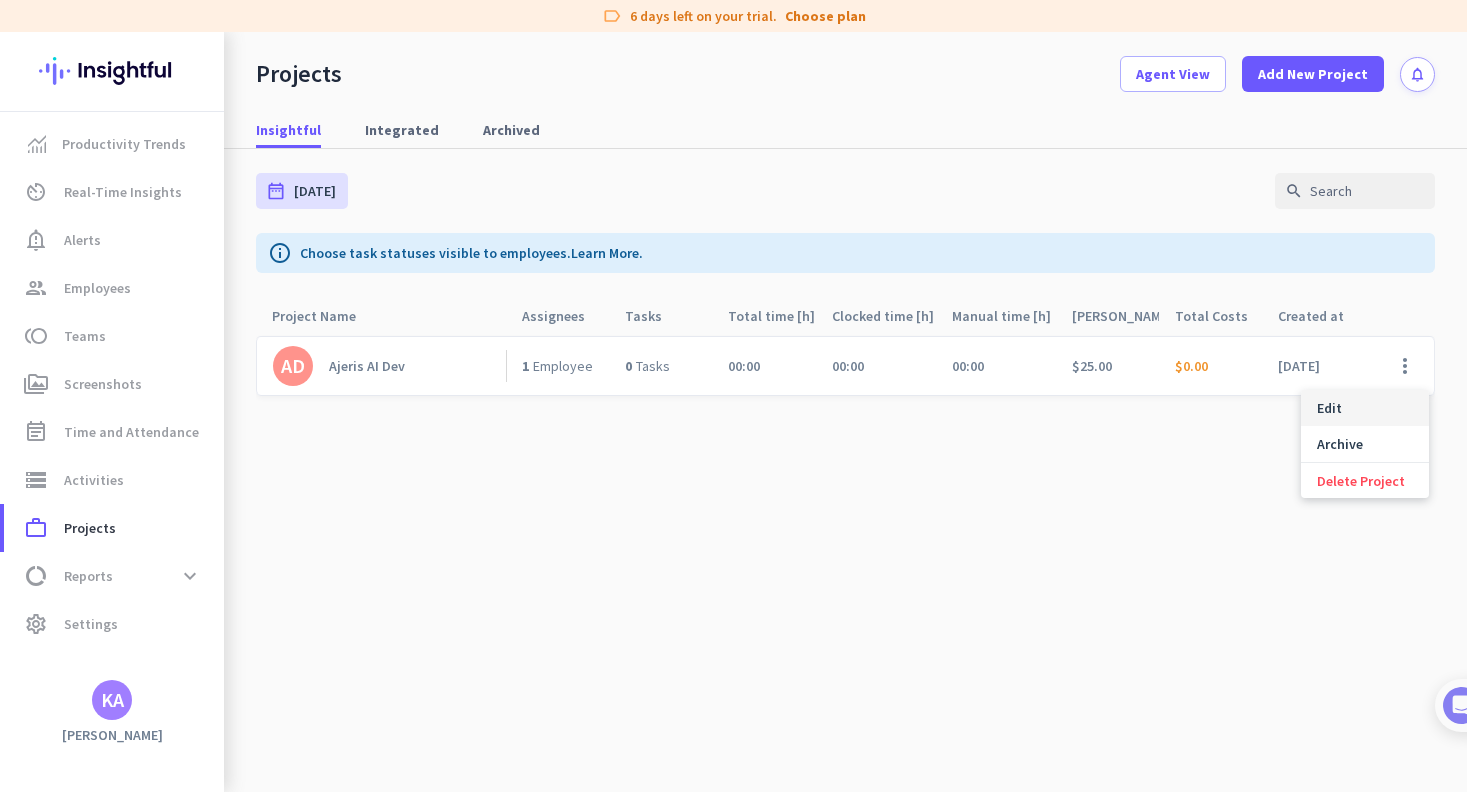 click on "Edit" at bounding box center (1365, 408) 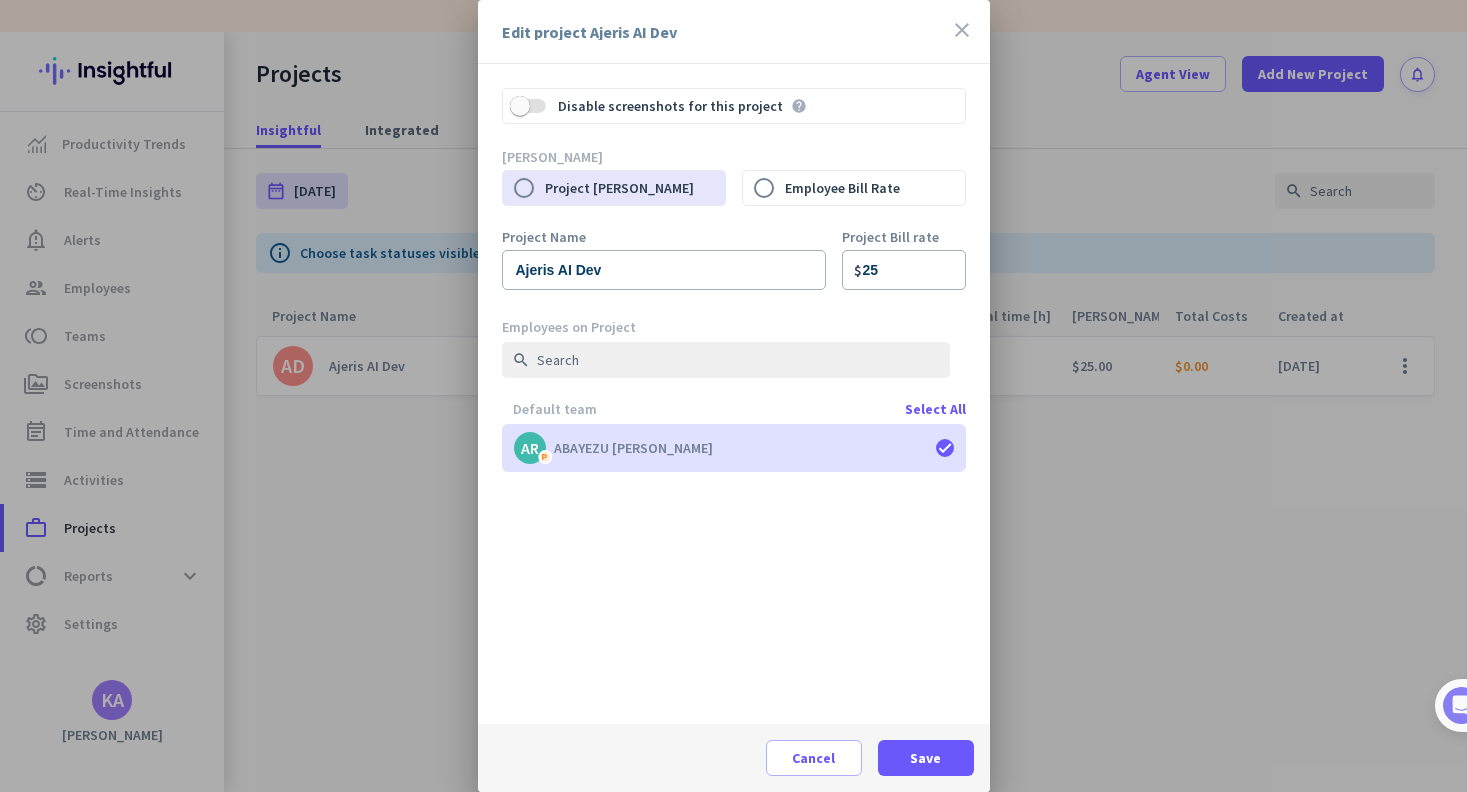 click on "Default team    Select All    AR   P   ABAYEZU René Rigobert   done" at bounding box center (742, 563) 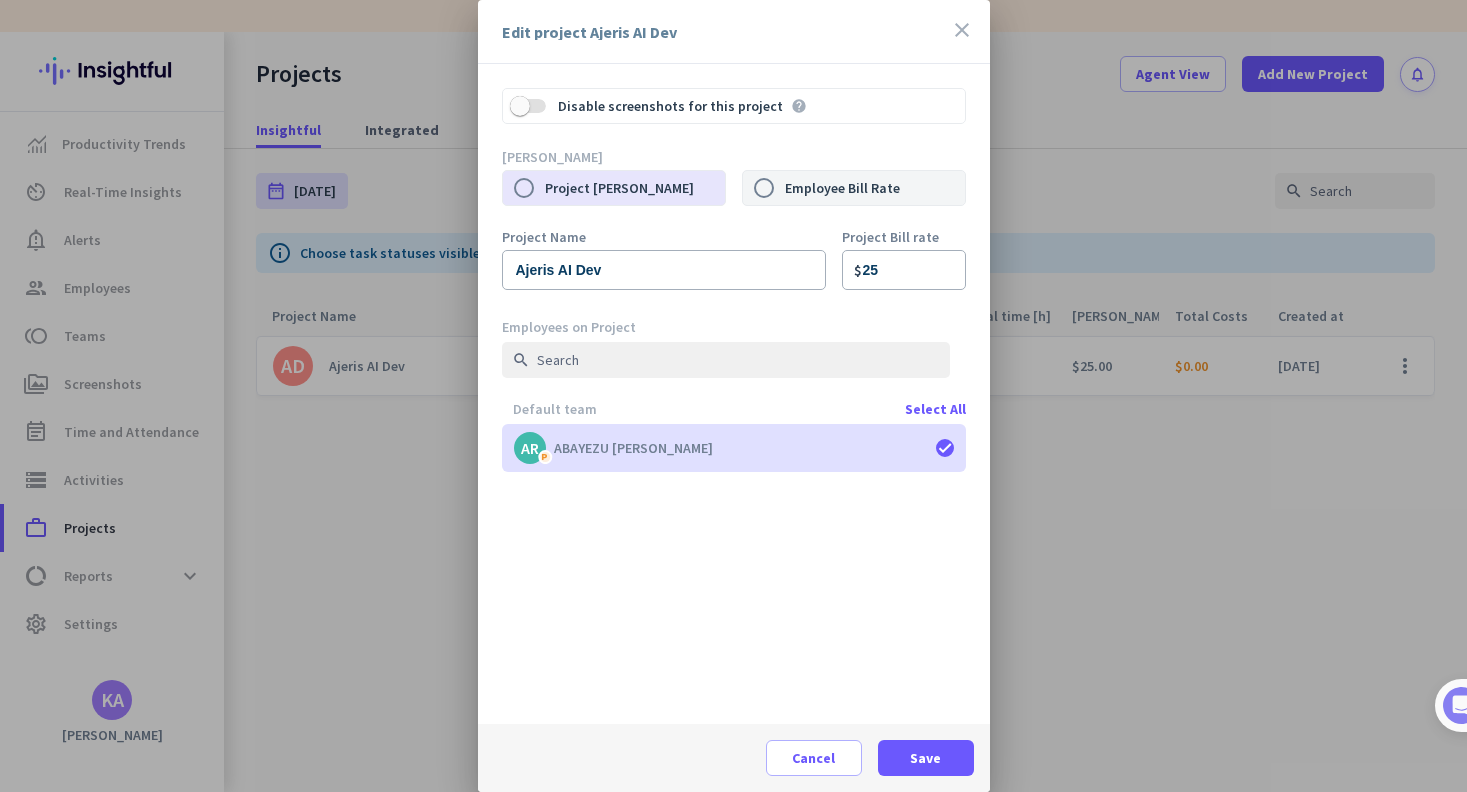 click on "Employee Bill Rate" at bounding box center [875, 188] 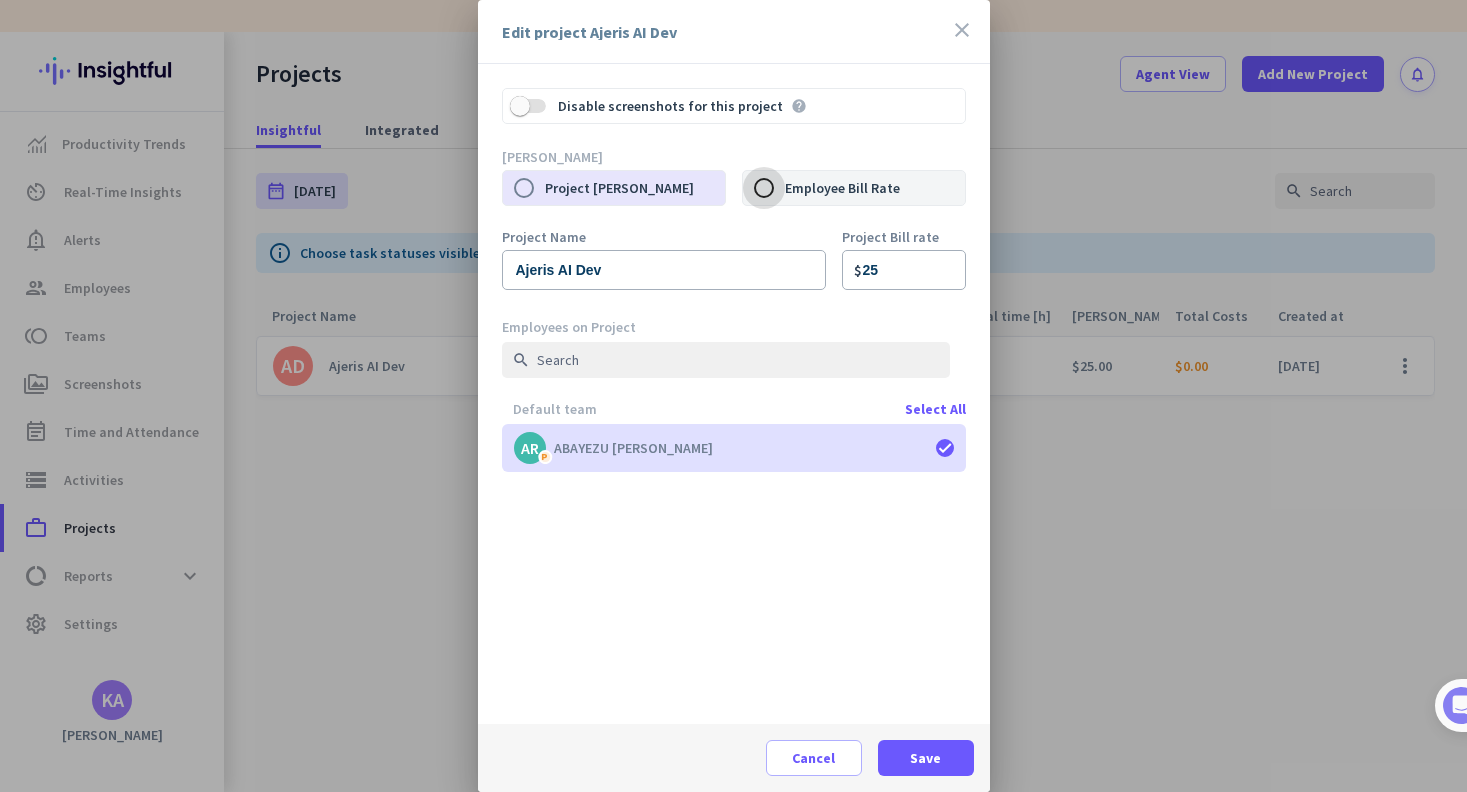 click on "Employee Bill Rate" at bounding box center [764, 188] 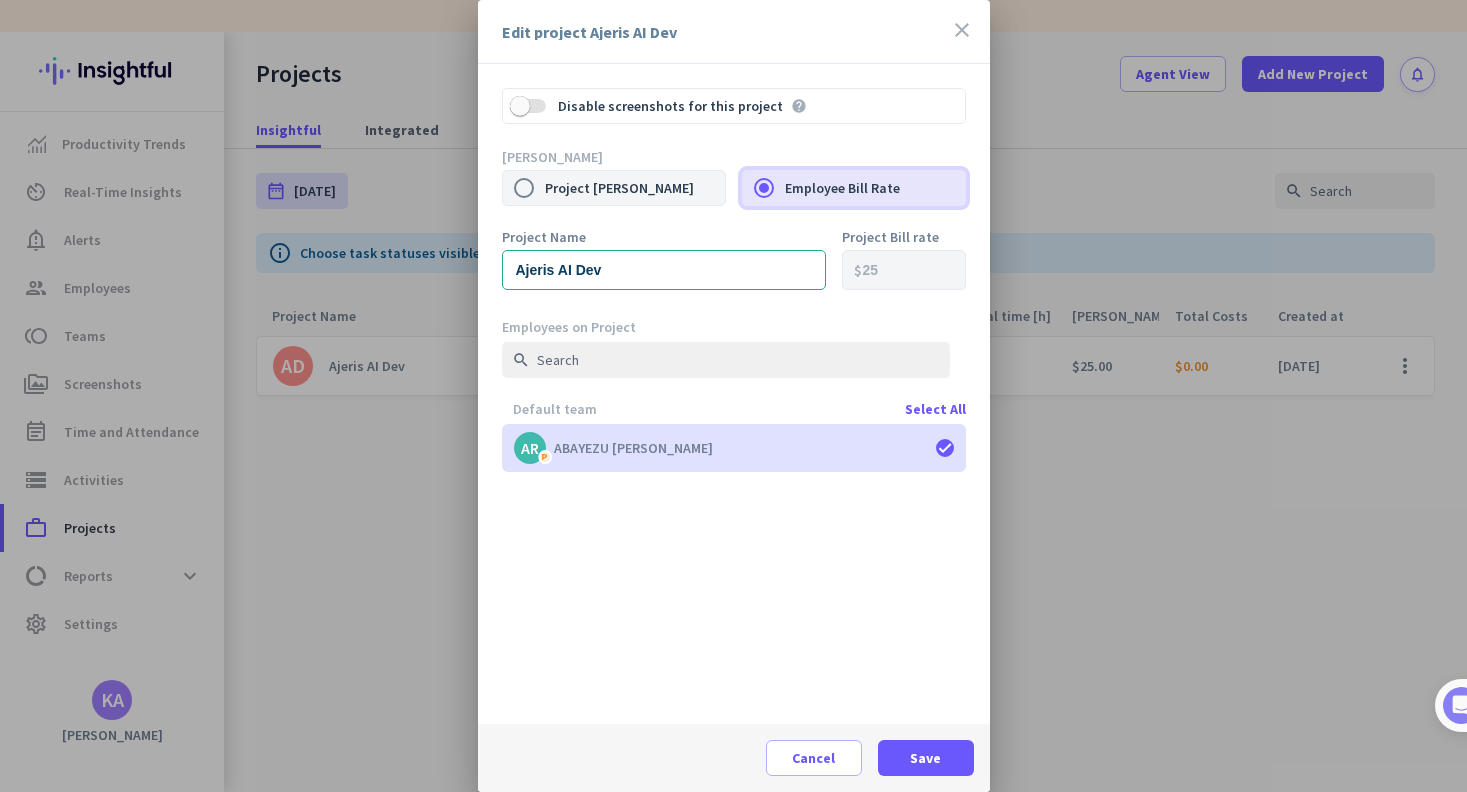 click on "Project Bill Rate" at bounding box center [635, 188] 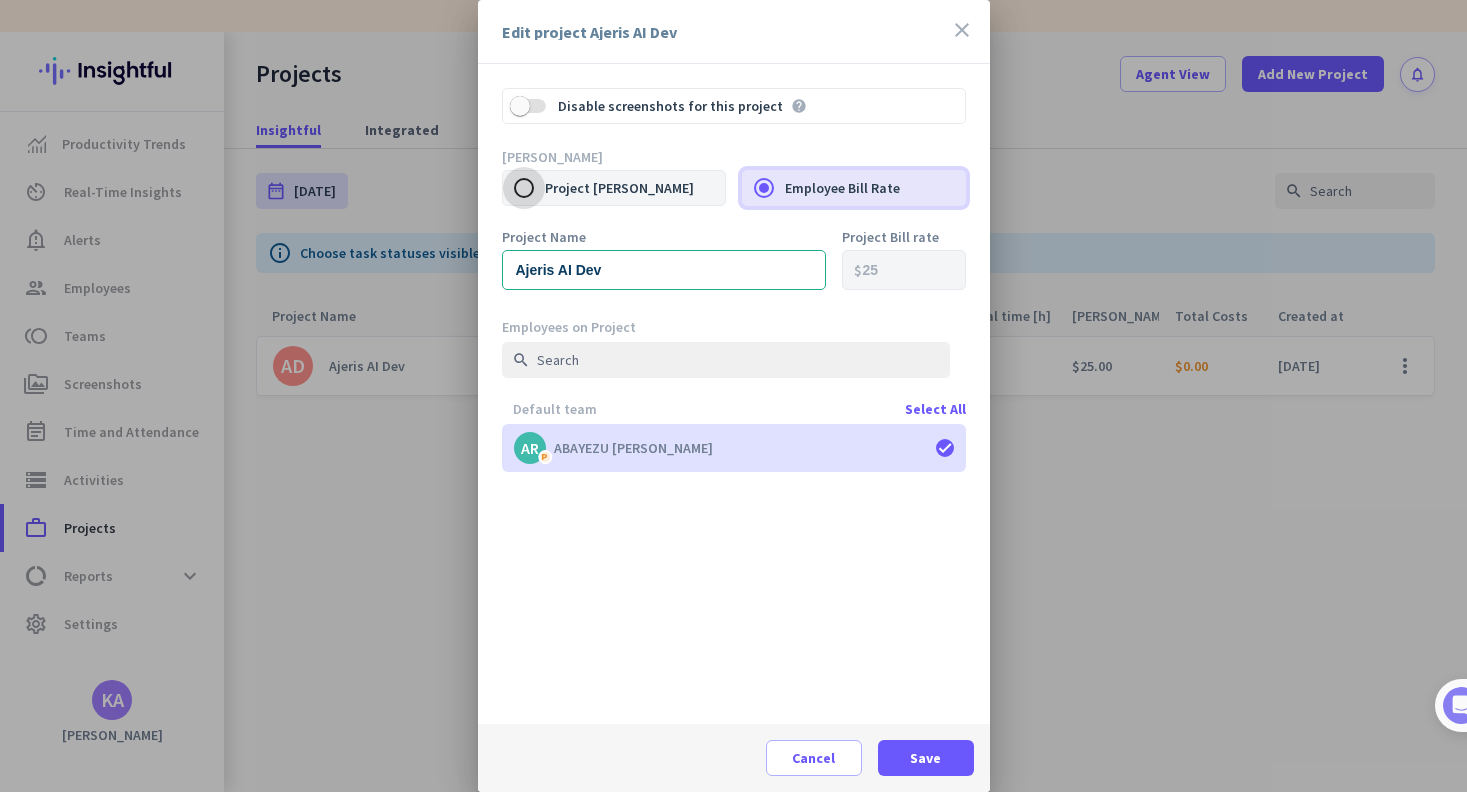 click on "Project Bill Rate" at bounding box center (524, 188) 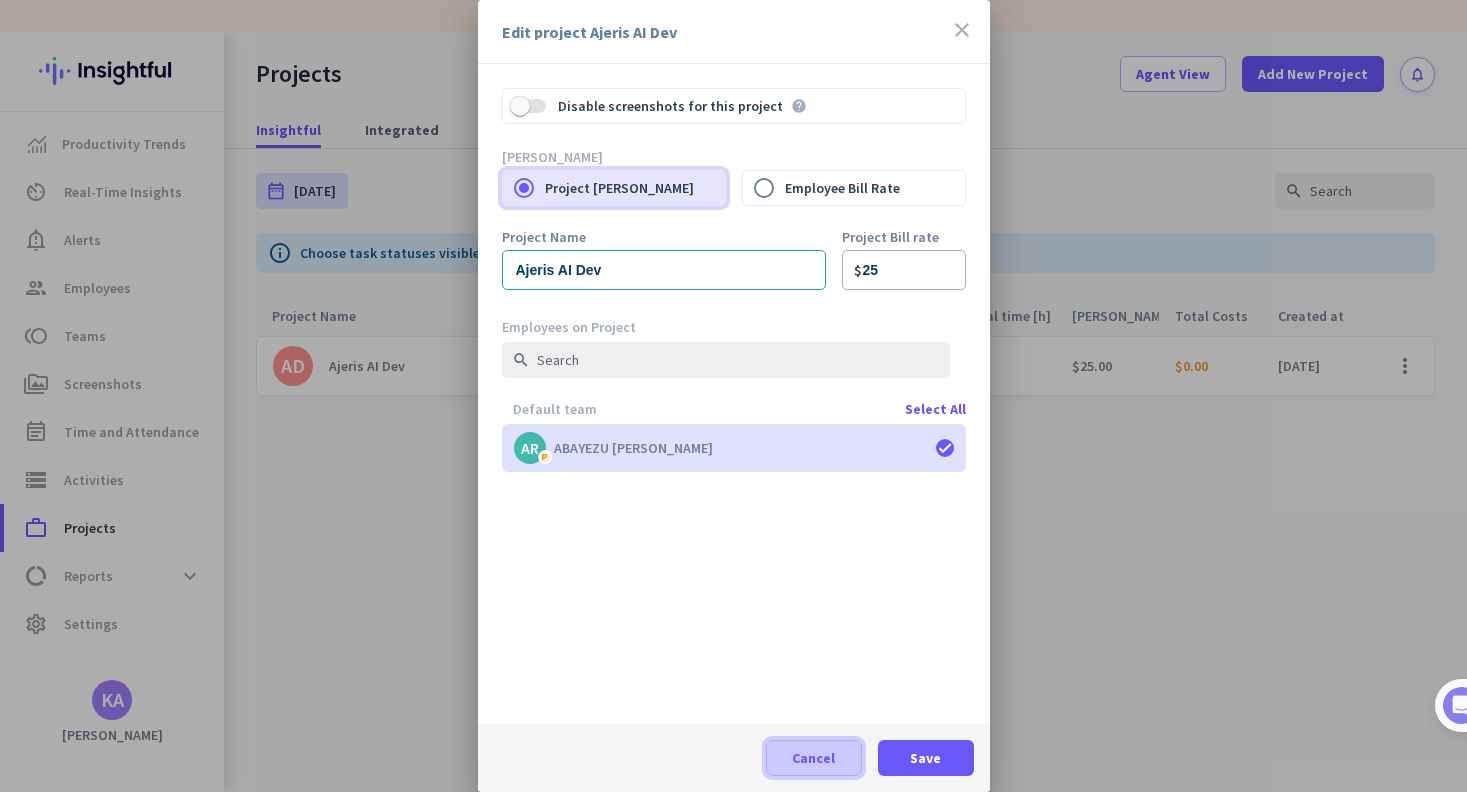 click at bounding box center (814, 758) 